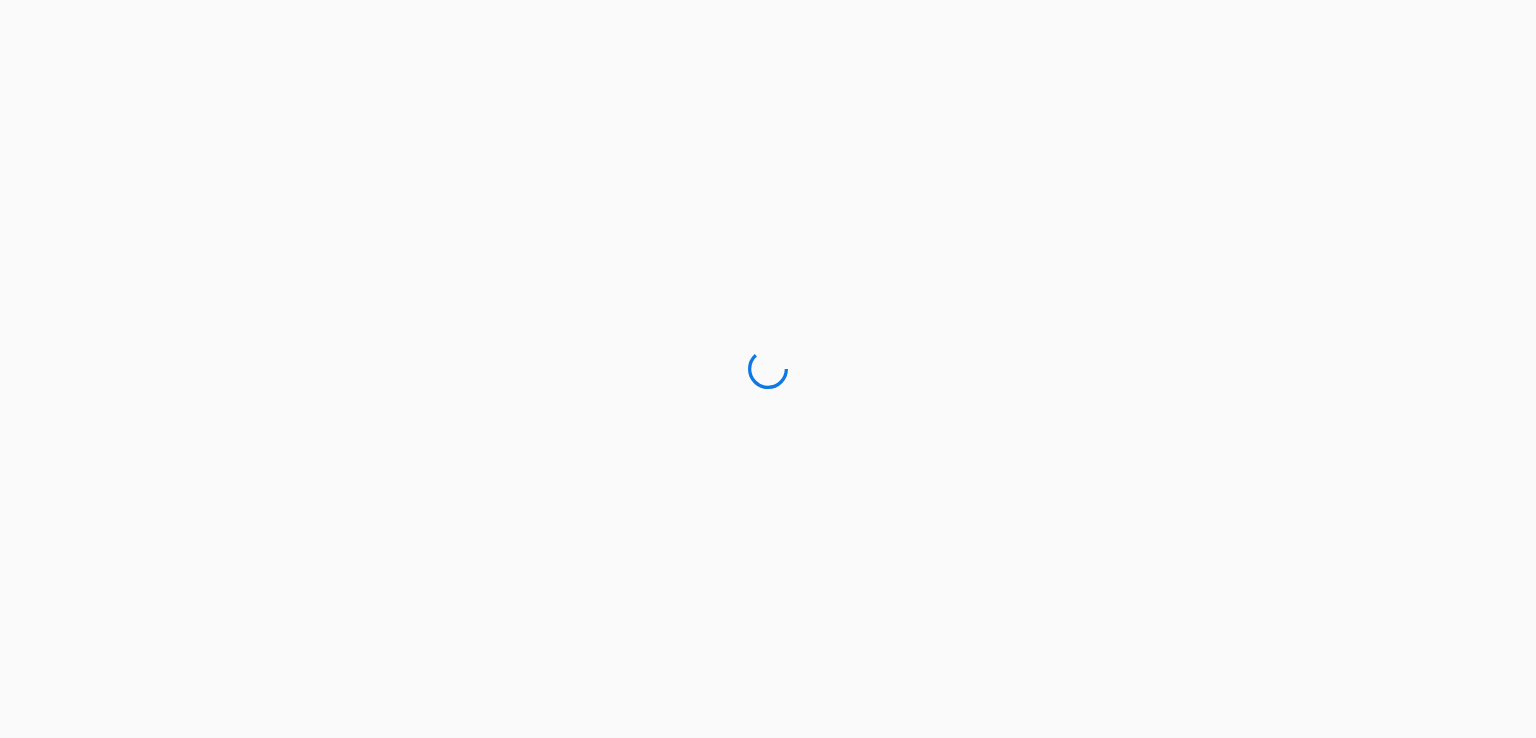 scroll, scrollTop: 0, scrollLeft: 0, axis: both 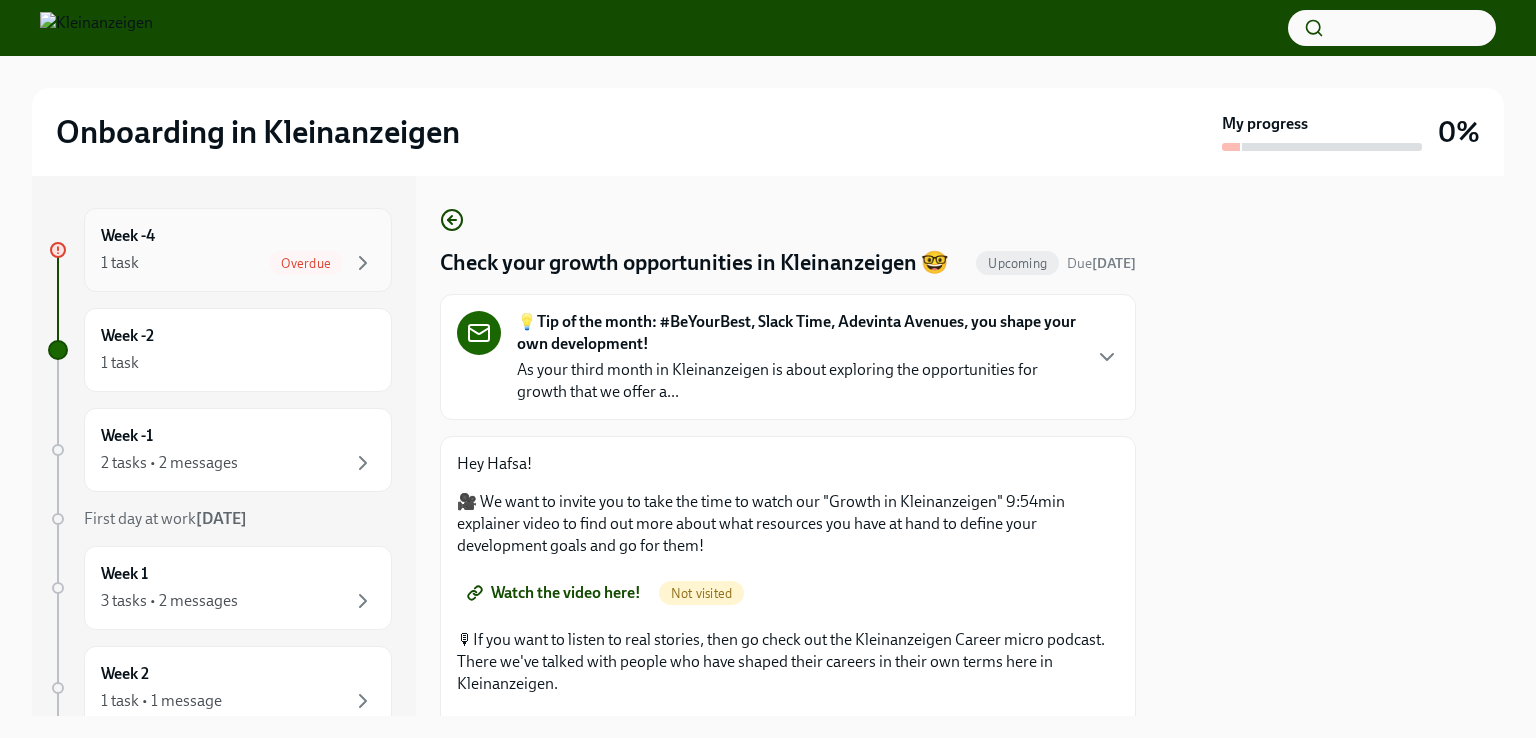 click on "Week -4 1 task Overdue" at bounding box center (238, 250) 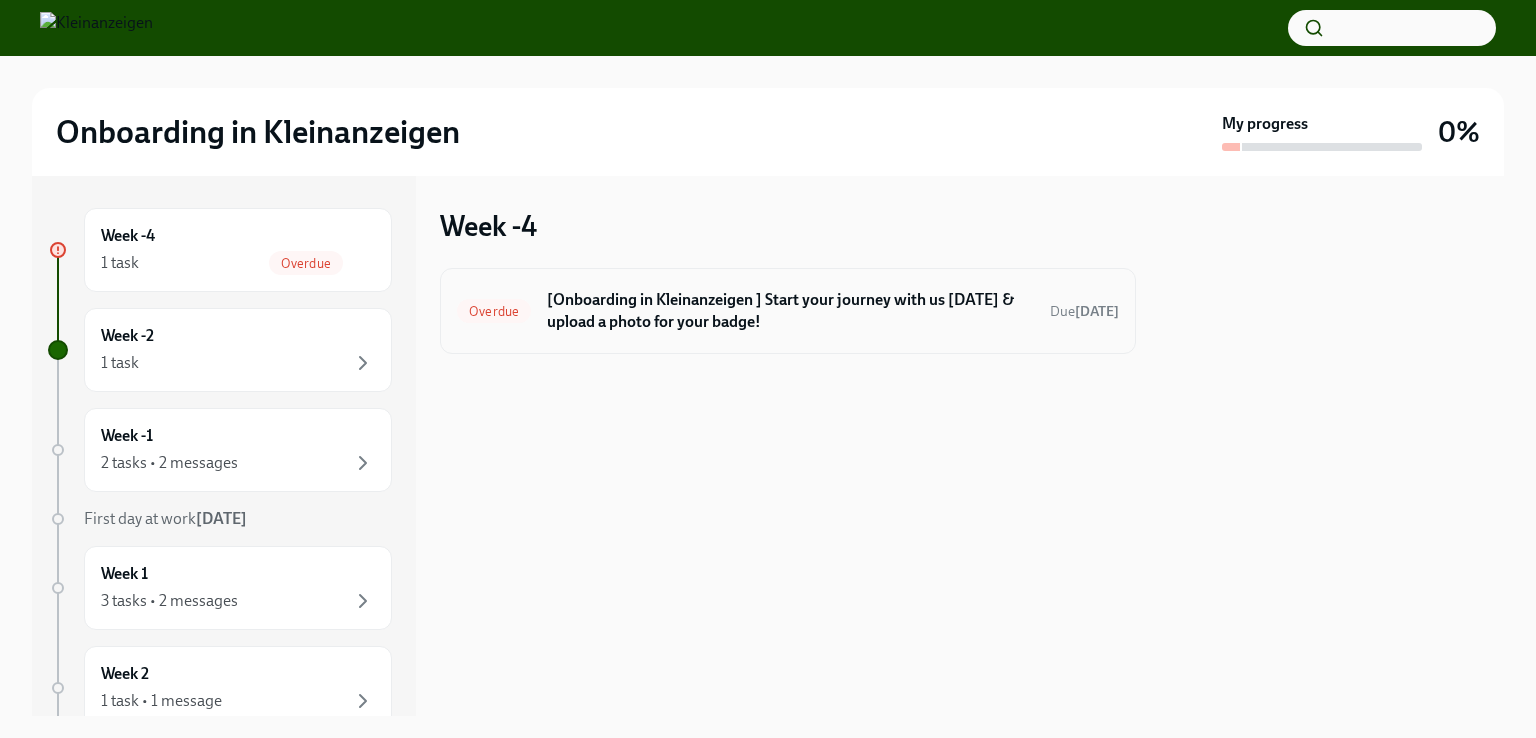 click on "Overdue [Onboarding in Kleinanzeigen ] Start your journey with us [DATE] & upload a photo for your badge! Due  [DATE]" at bounding box center [788, 311] 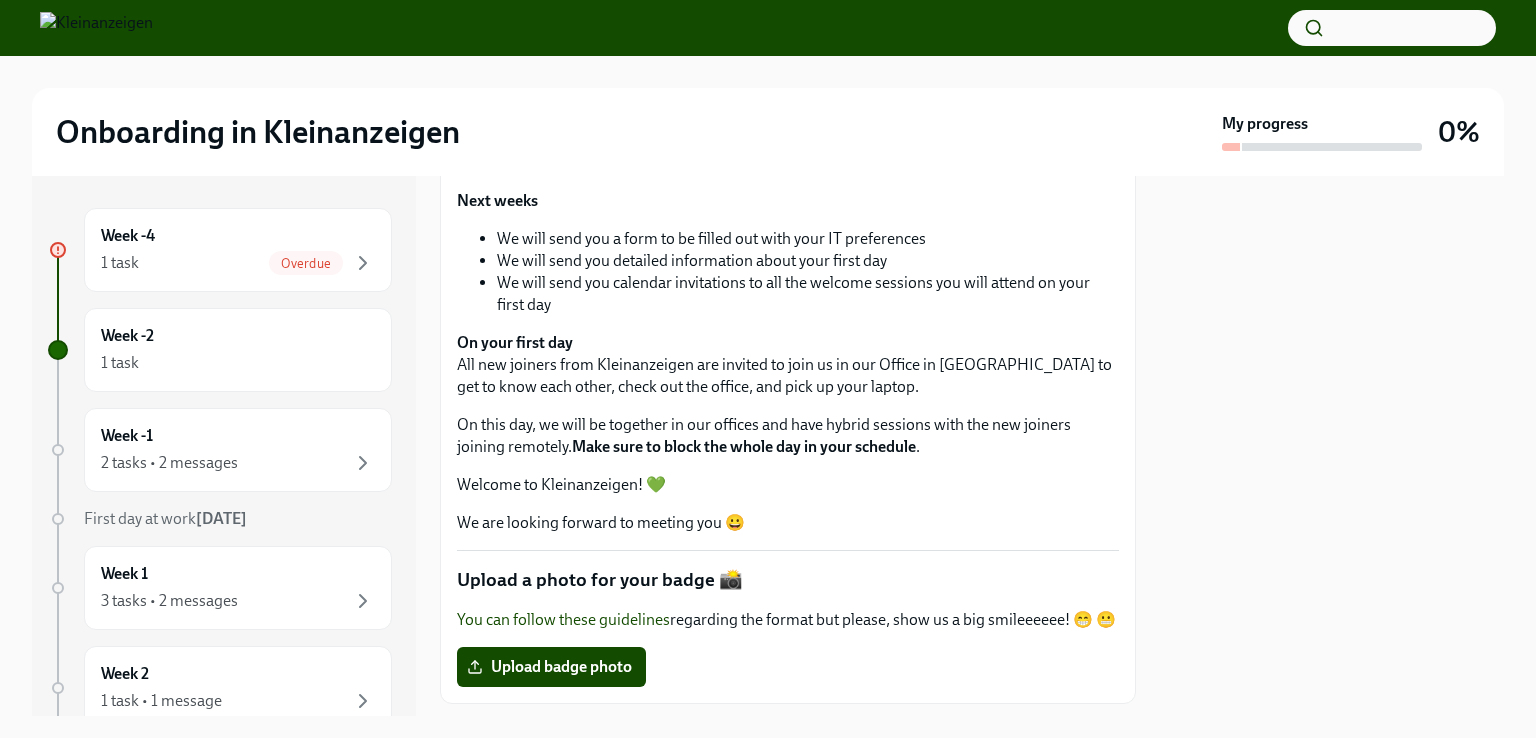 scroll, scrollTop: 589, scrollLeft: 0, axis: vertical 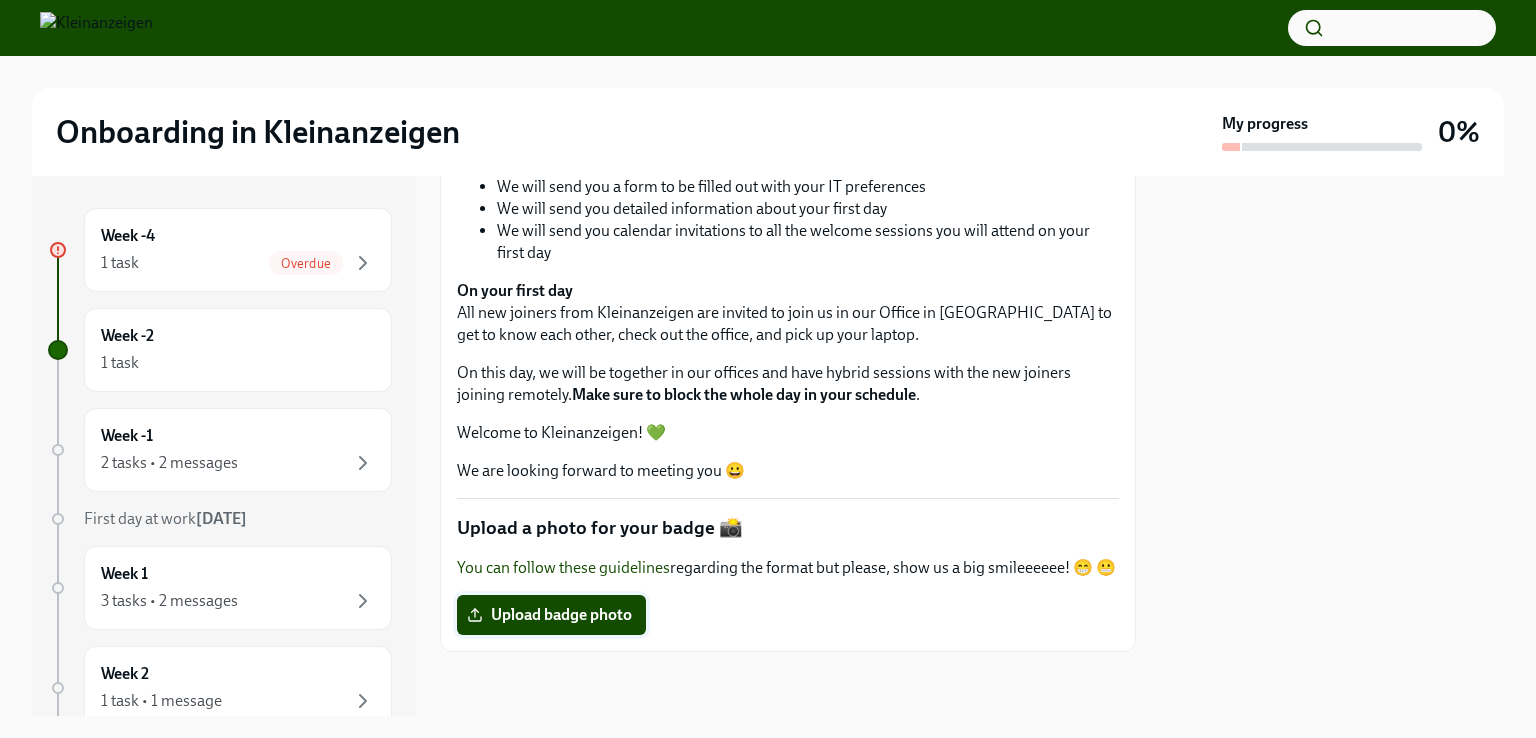 click on "Upload badge photo" at bounding box center [551, 615] 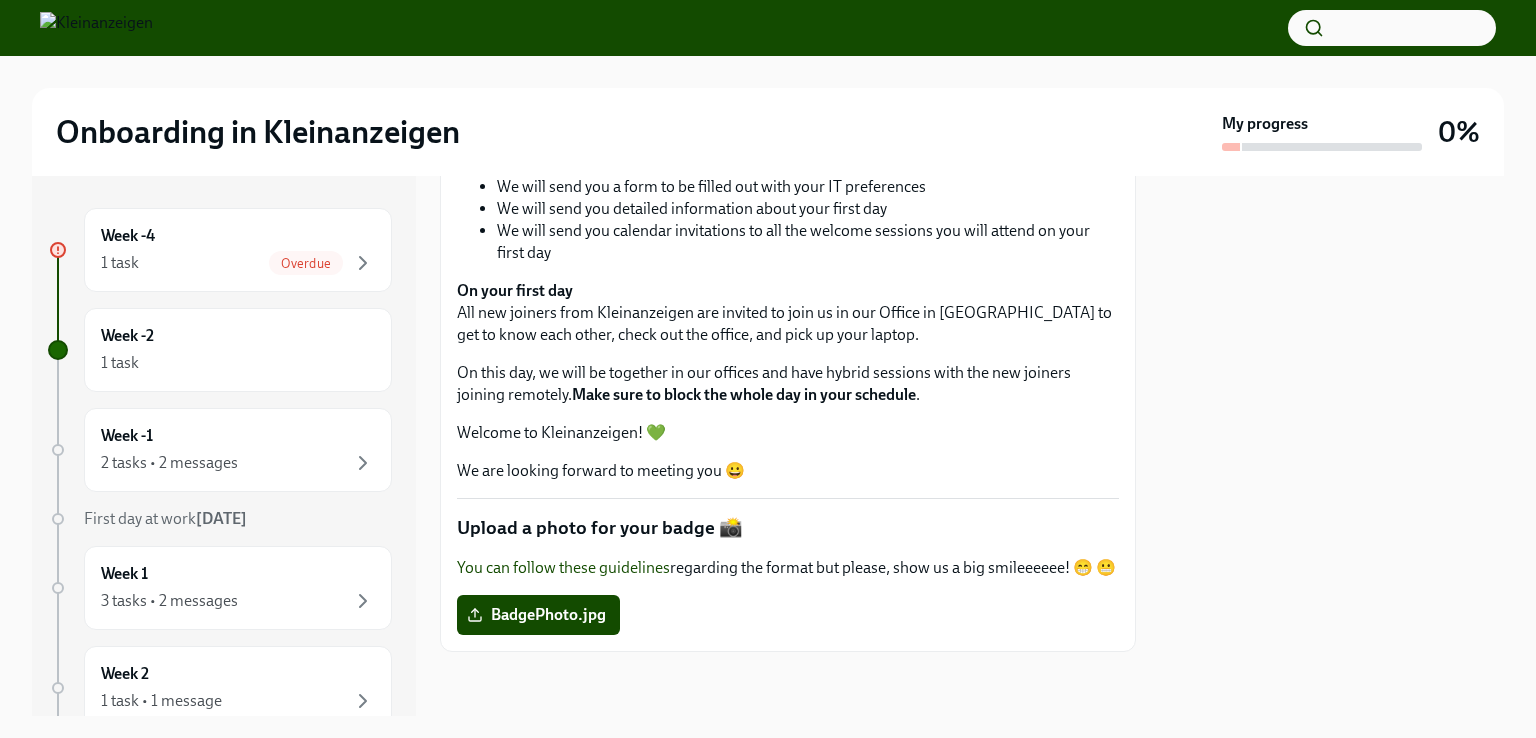 scroll, scrollTop: 571, scrollLeft: 0, axis: vertical 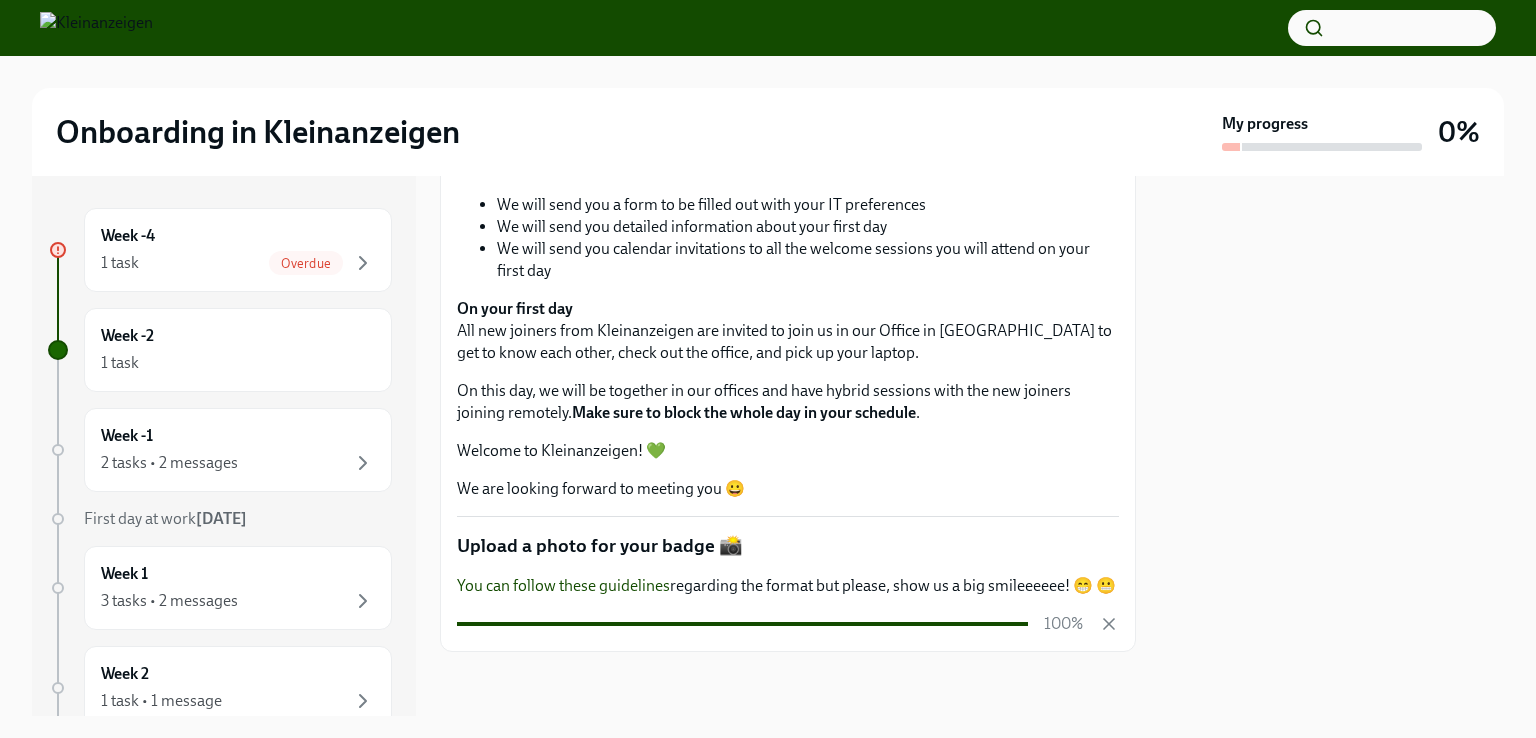 click on "You can follow these guidelines" at bounding box center [563, 585] 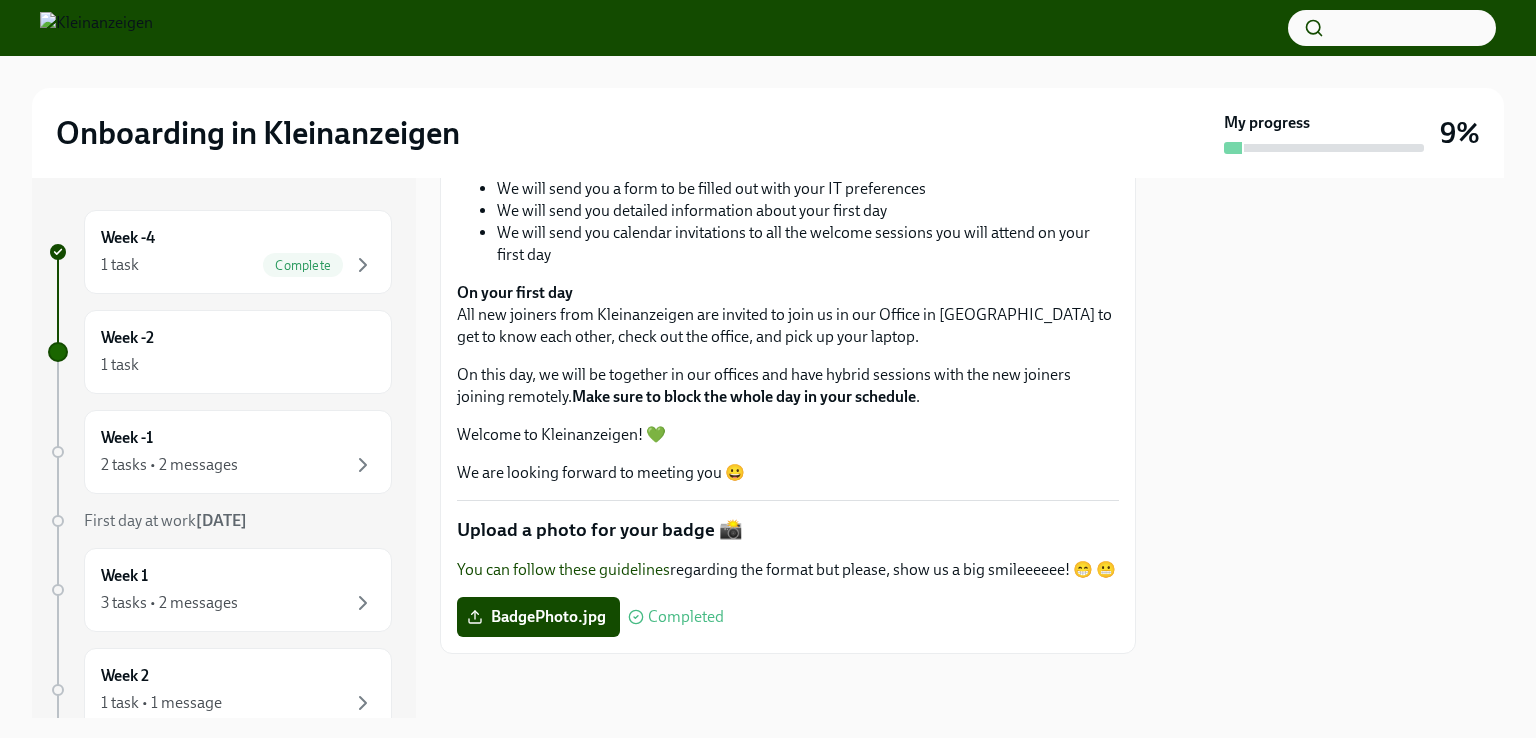 scroll, scrollTop: 589, scrollLeft: 0, axis: vertical 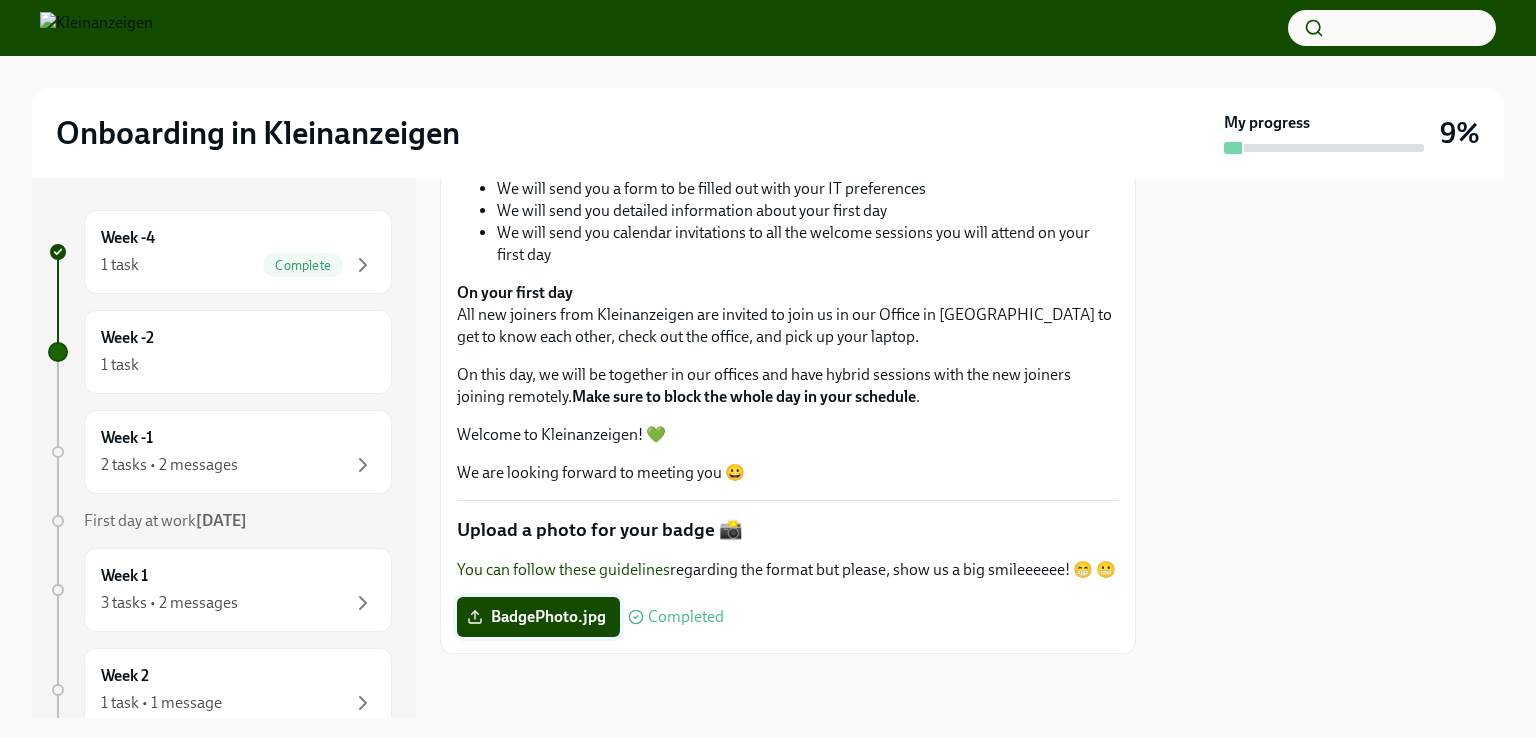 click on "BadgePhoto.jpg" at bounding box center (538, 617) 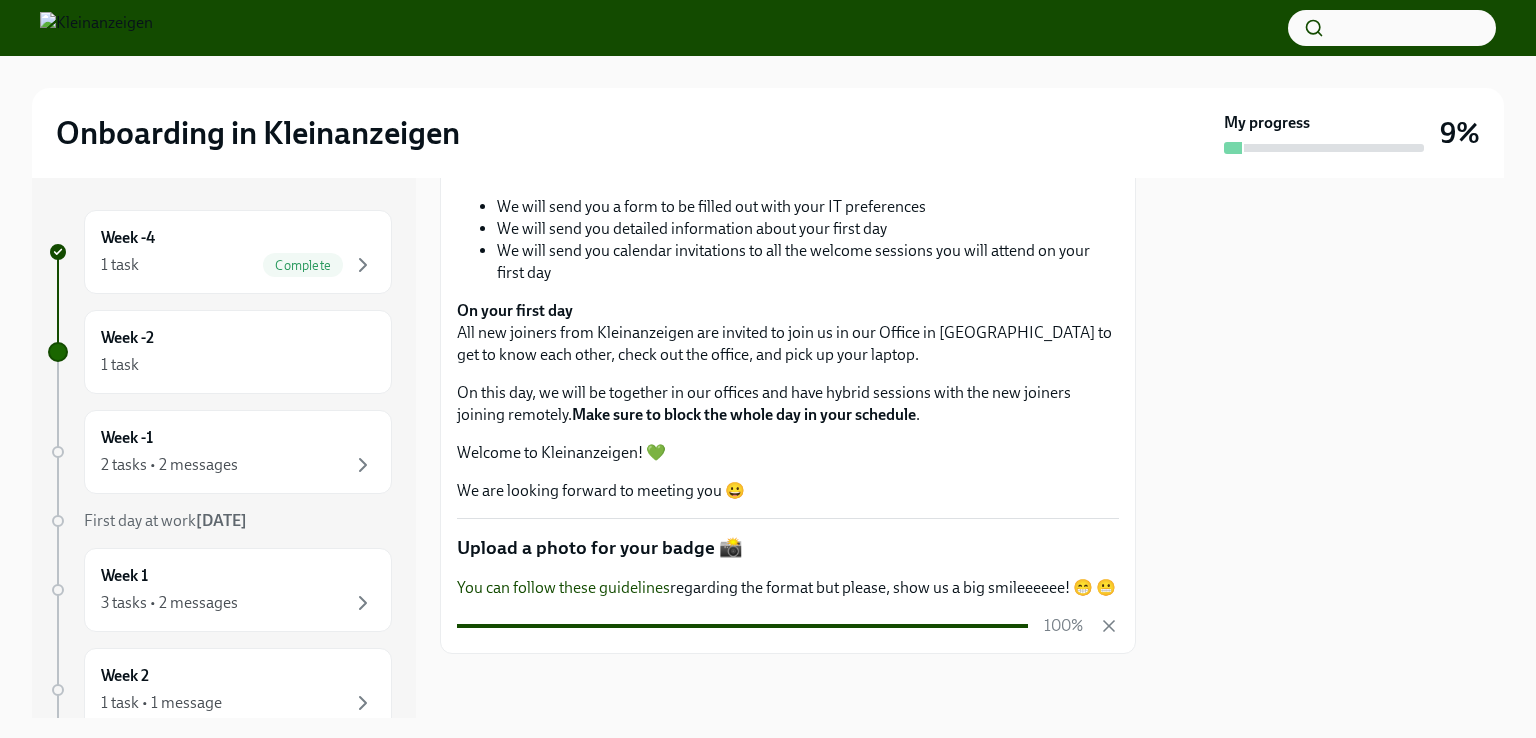 scroll, scrollTop: 571, scrollLeft: 0, axis: vertical 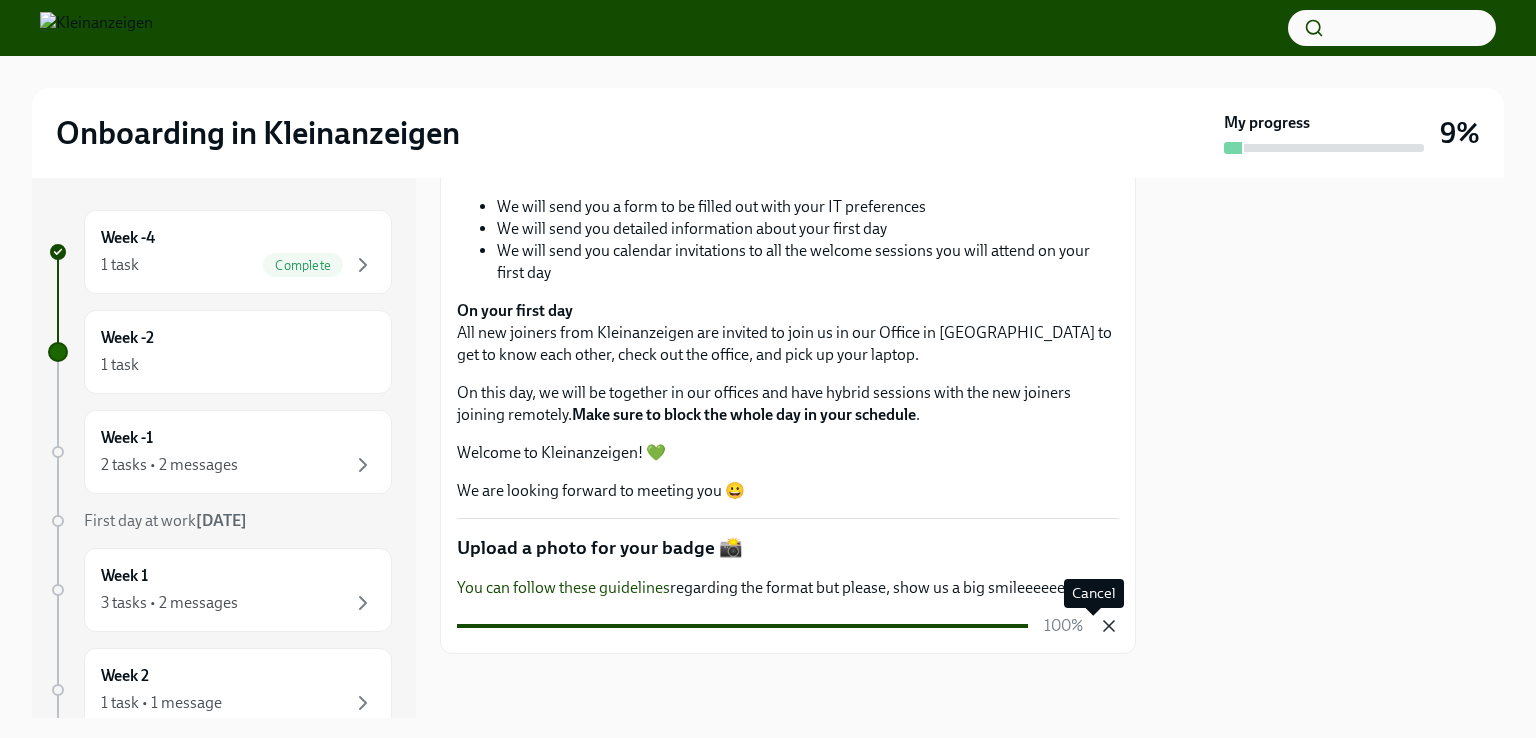 click 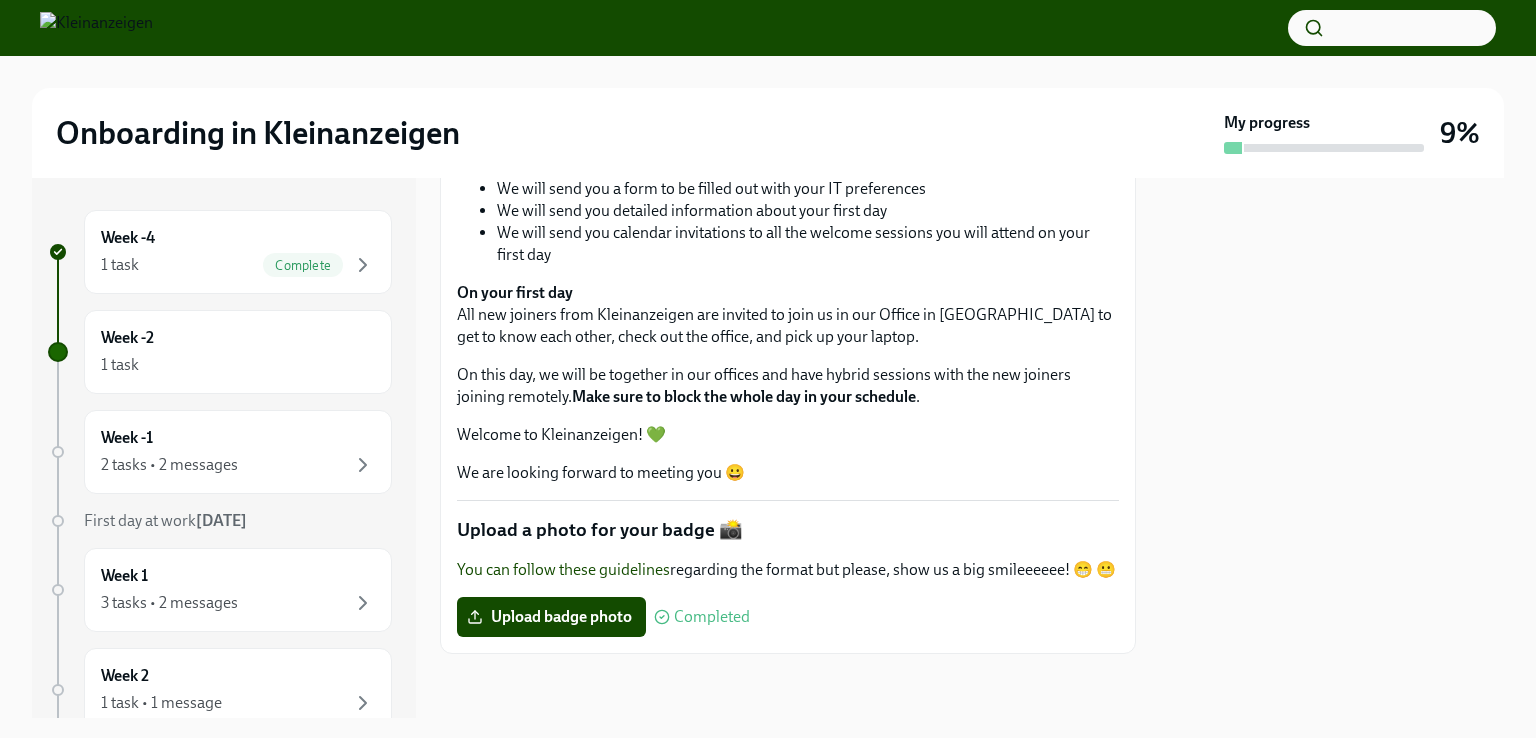 click on "Completed" at bounding box center (712, 617) 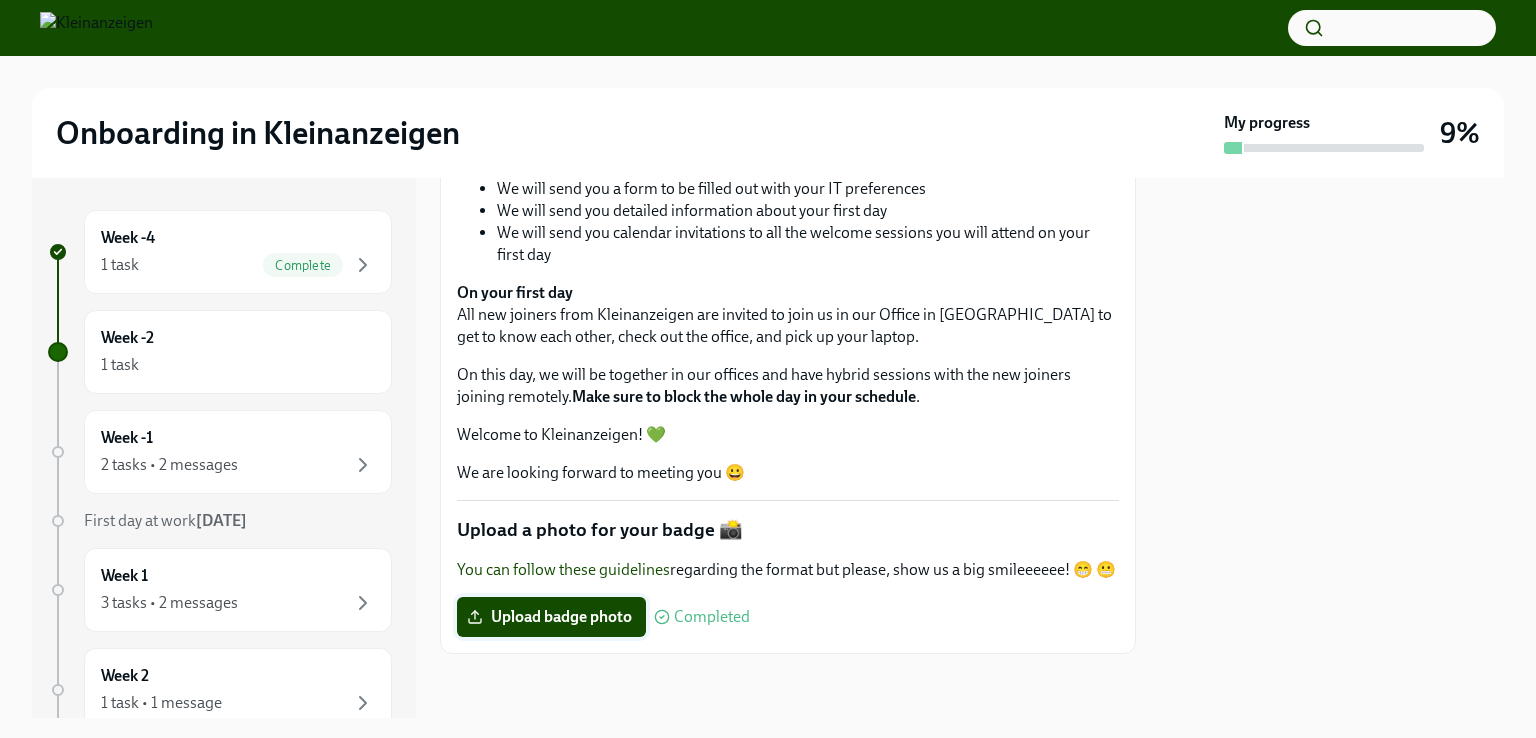 click on "Upload badge photo" at bounding box center [551, 617] 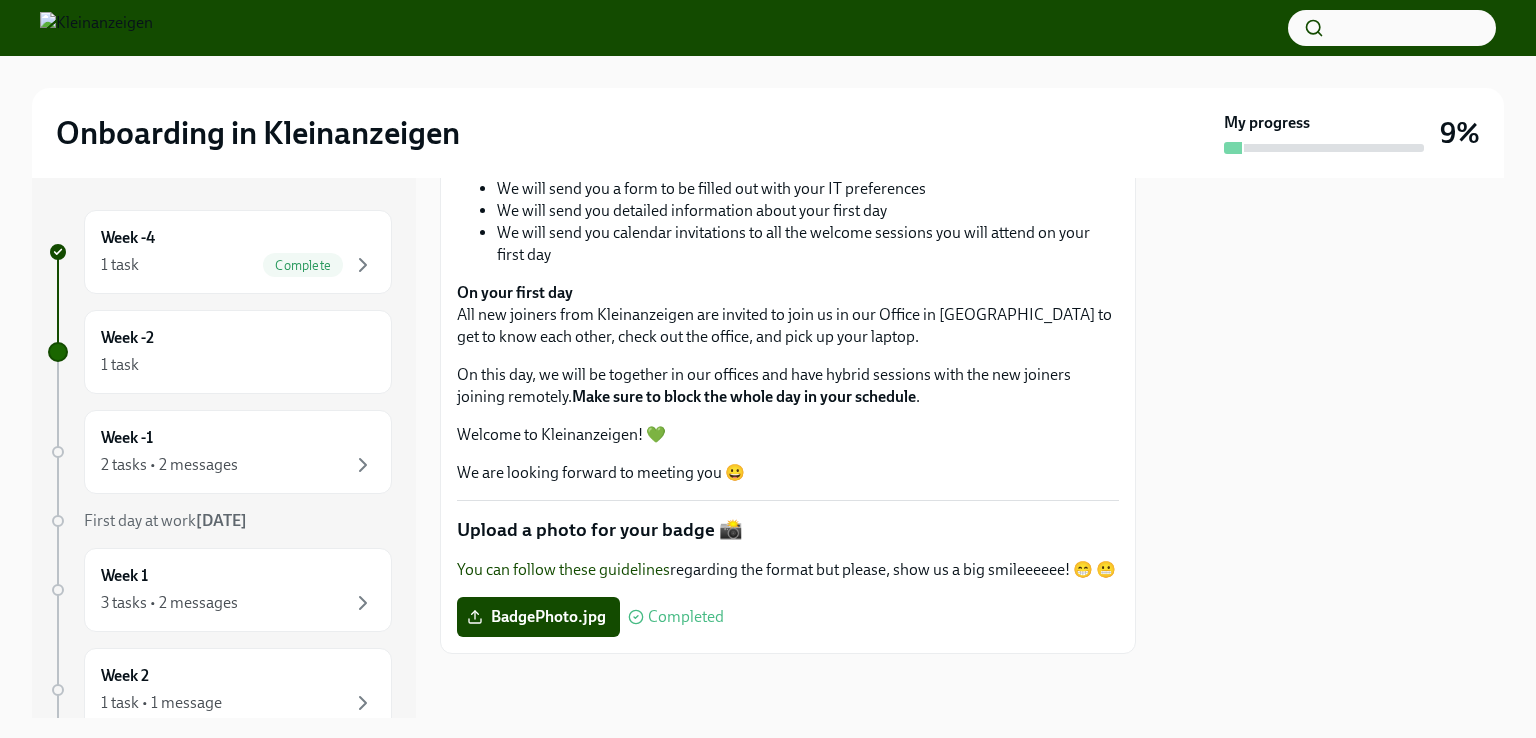 scroll, scrollTop: 589, scrollLeft: 0, axis: vertical 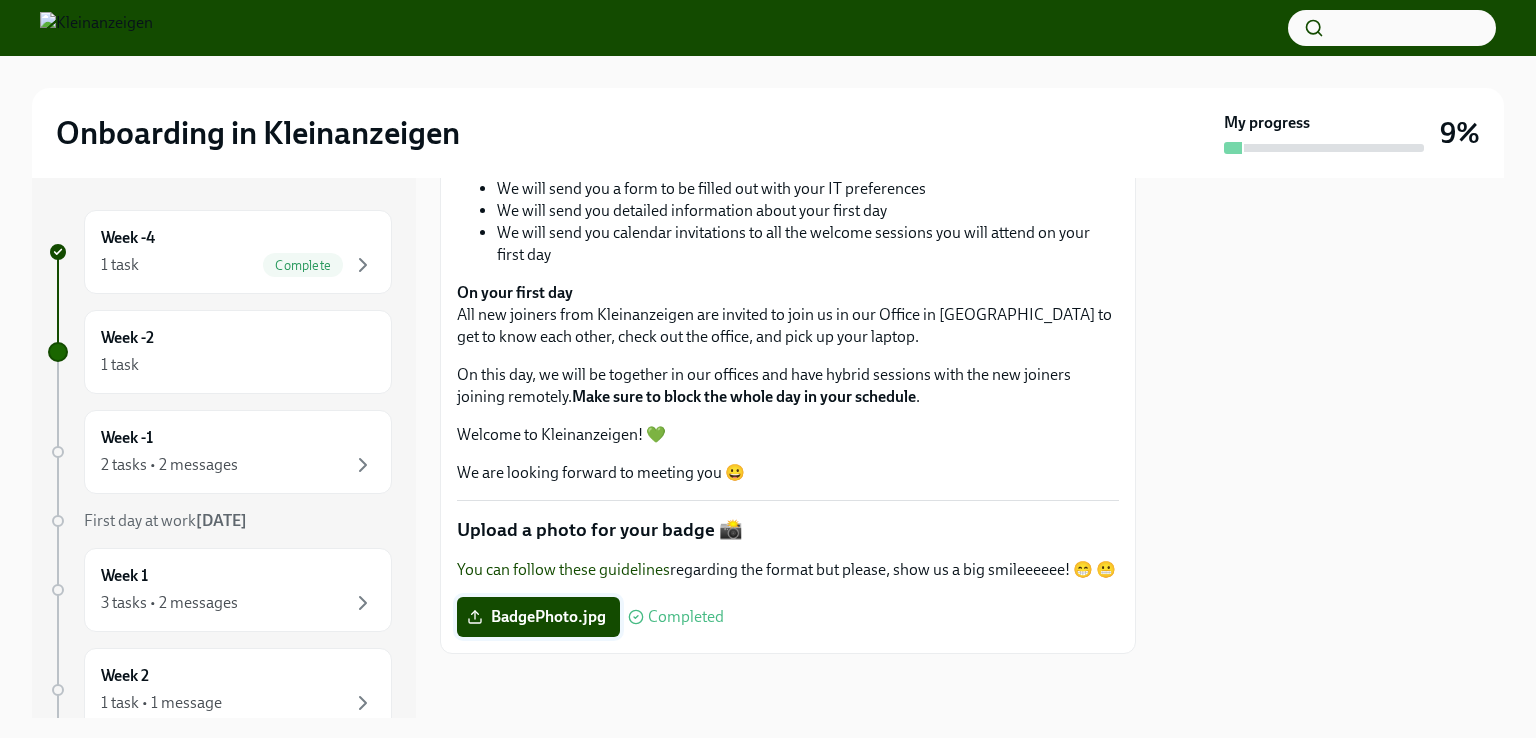click 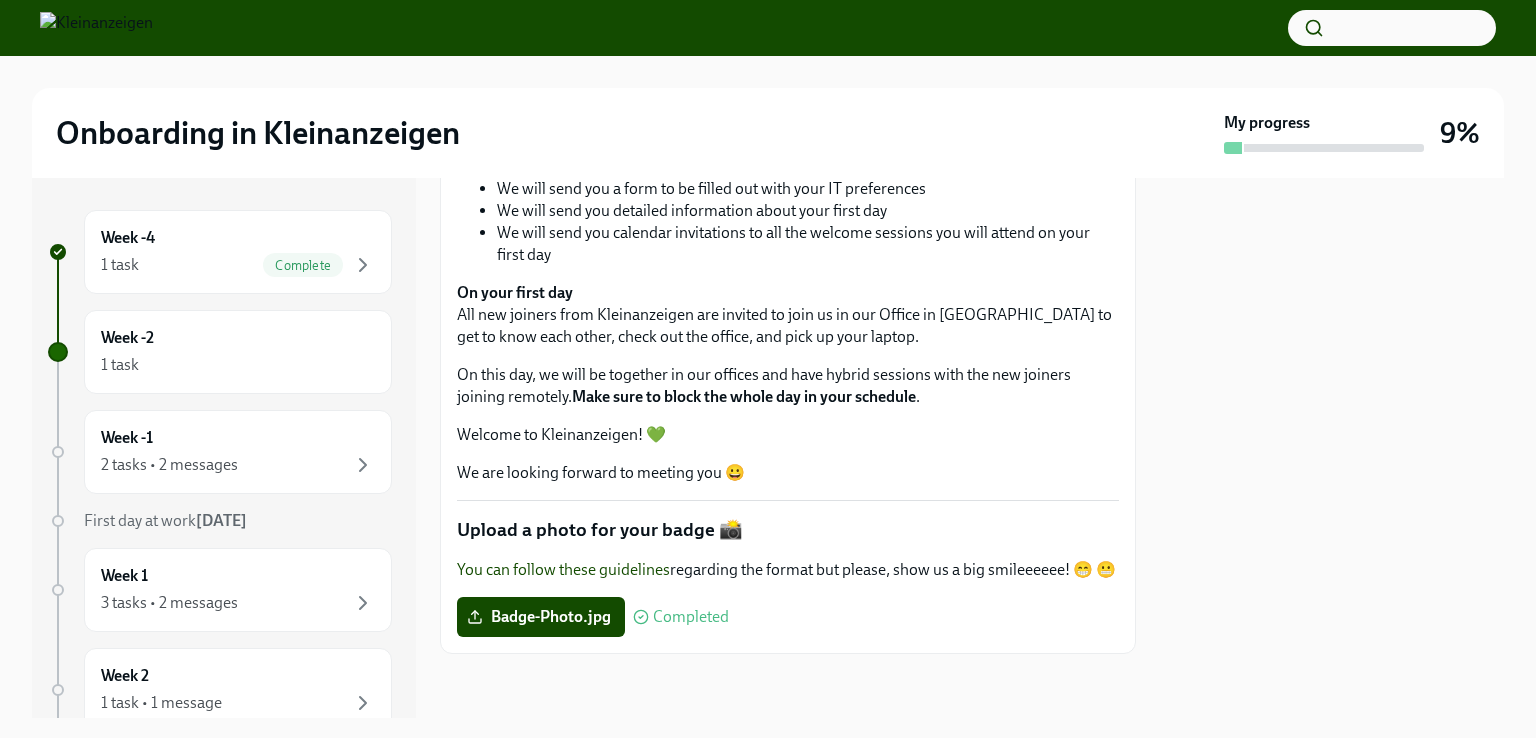 scroll, scrollTop: 589, scrollLeft: 0, axis: vertical 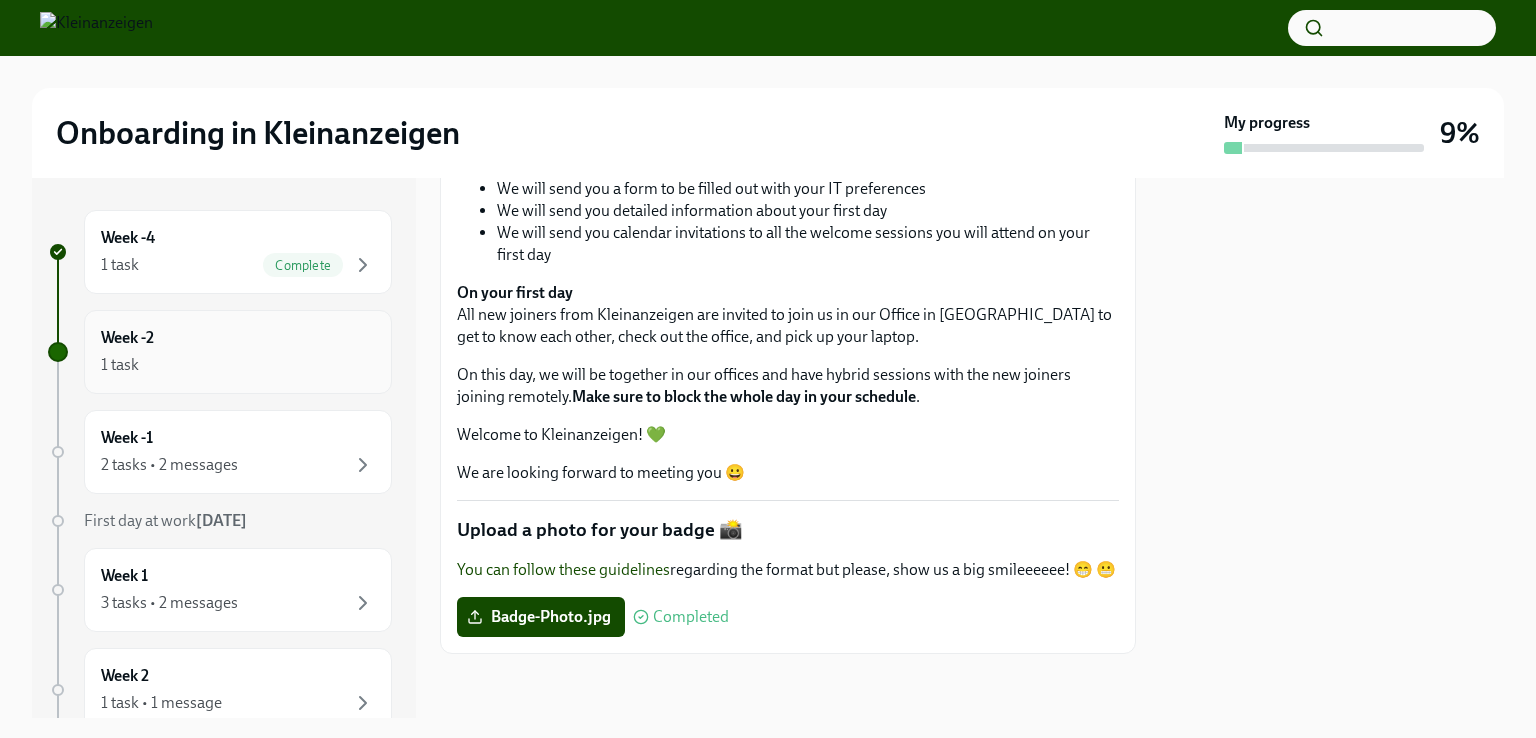 click on "1 task" at bounding box center (238, 365) 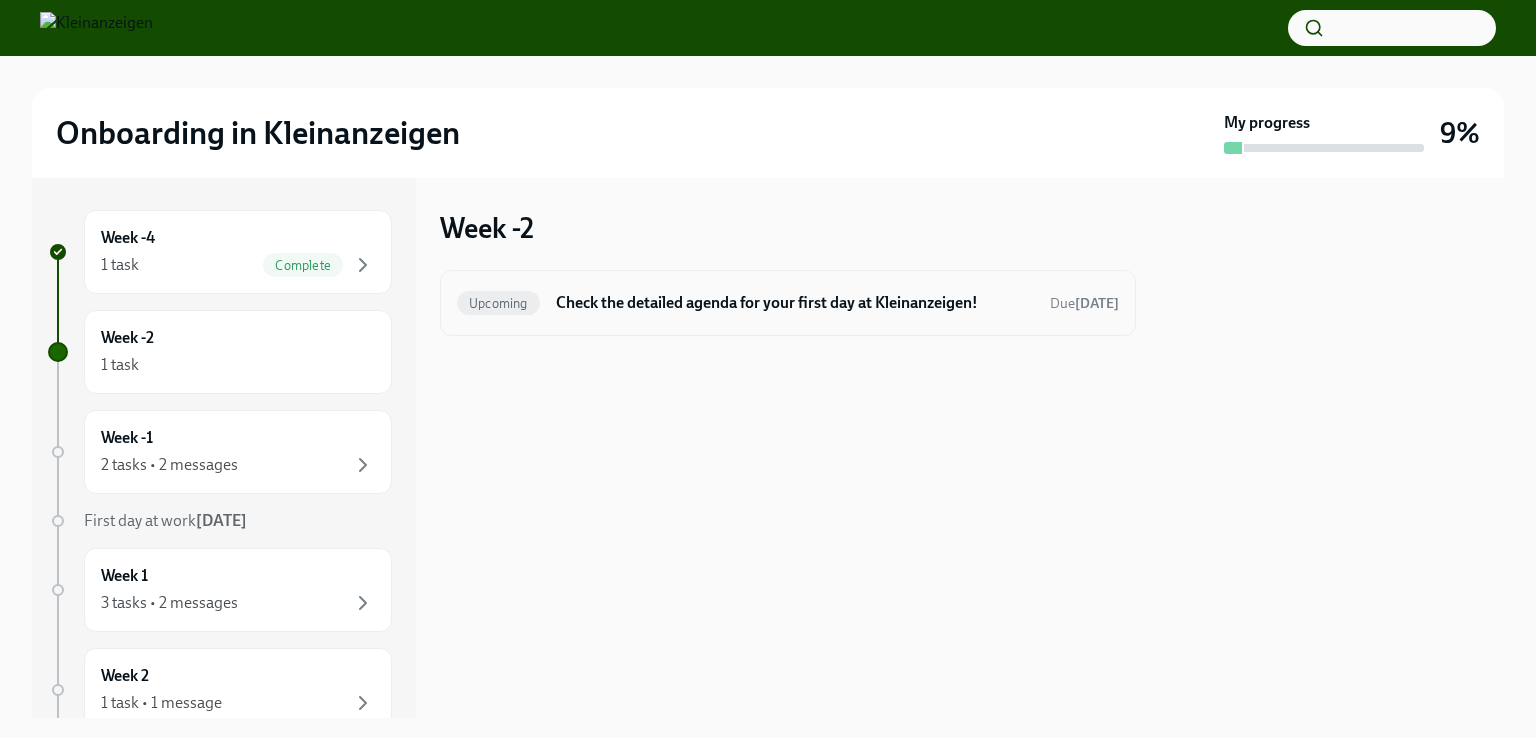 click on "Upcoming Check the detailed agenda for your first day at Kleinanzeigen!  Due  [DATE]" at bounding box center (788, 303) 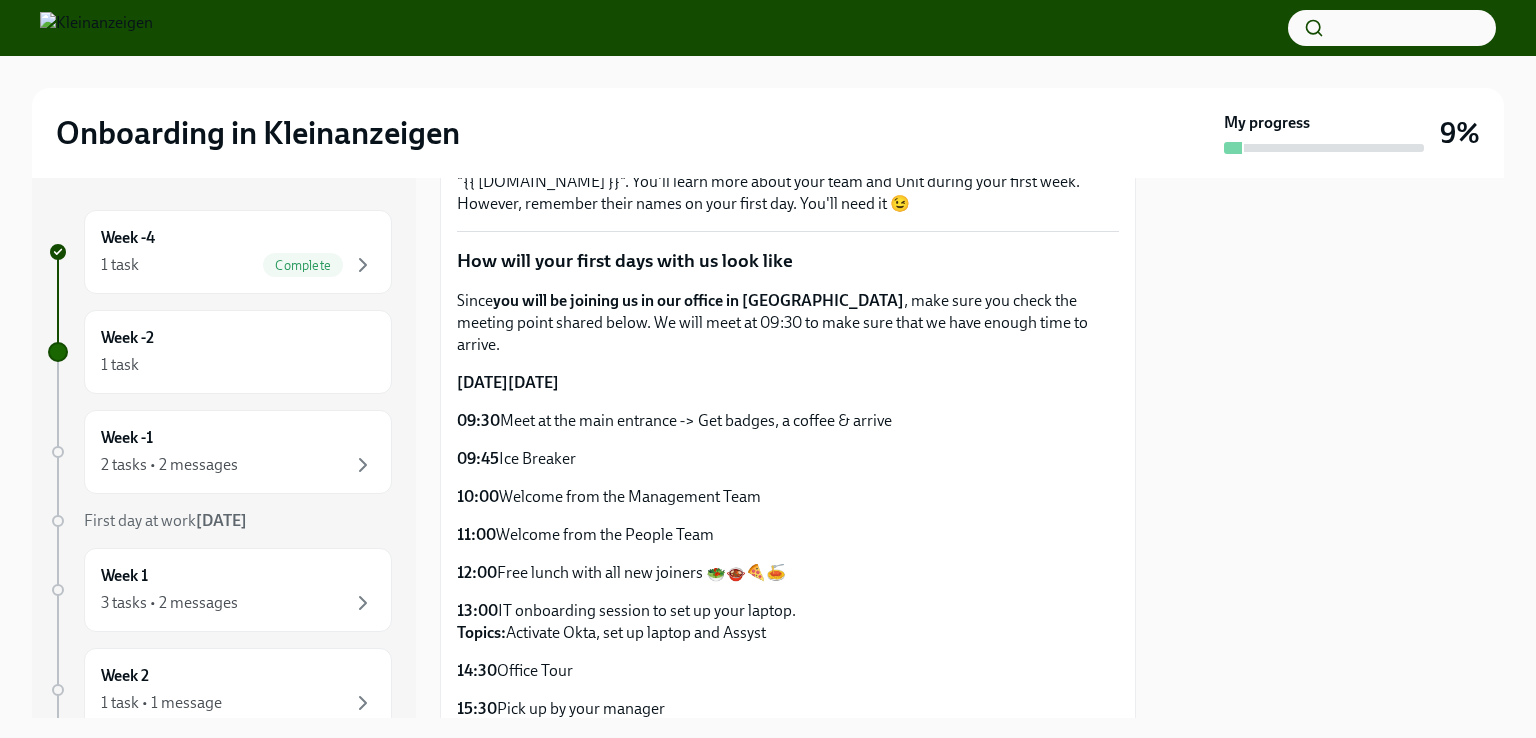 scroll, scrollTop: 600, scrollLeft: 0, axis: vertical 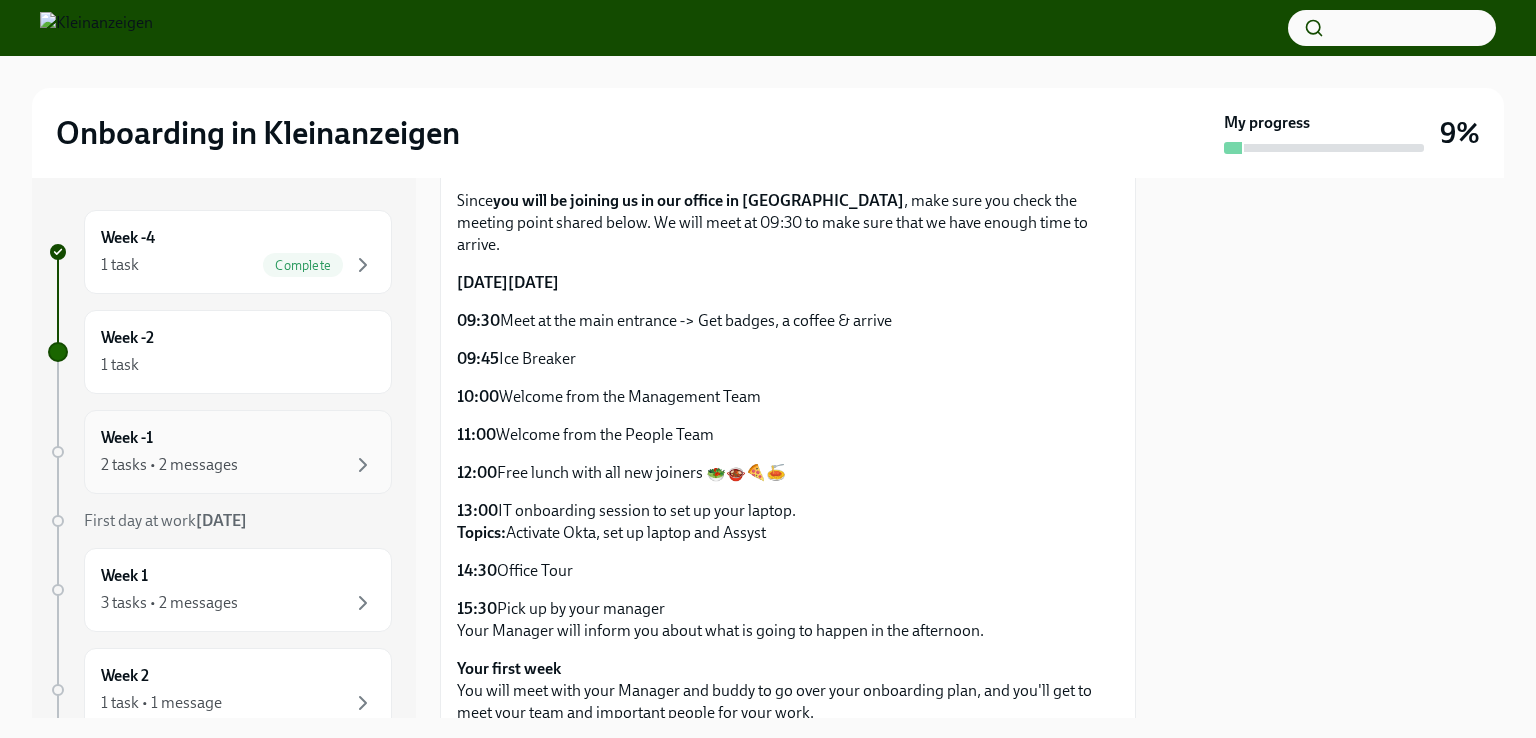 click on "Week -1 2 tasks • 2 messages" at bounding box center [238, 452] 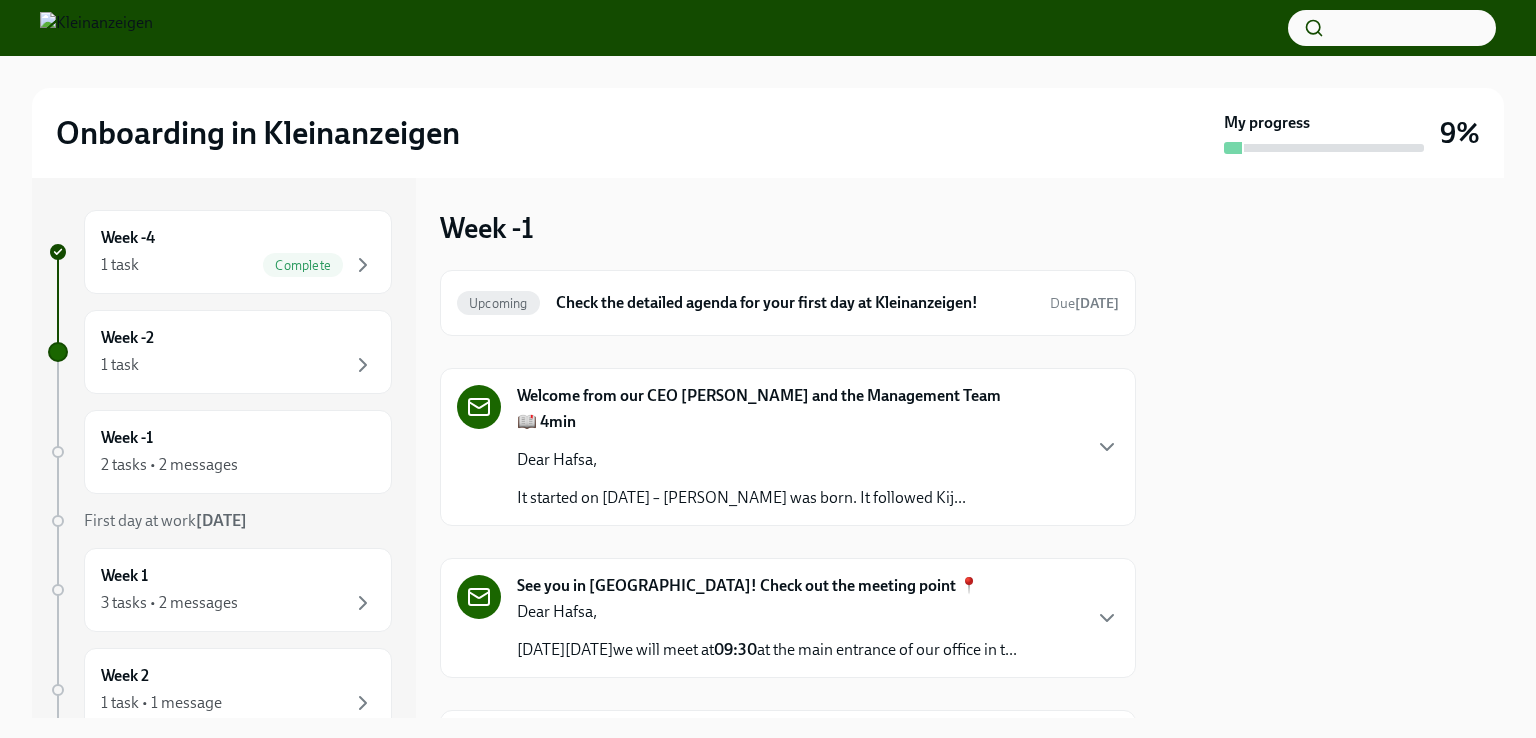 click on "It started on [DATE] – [PERSON_NAME] was born. It followed Kij..." at bounding box center (741, 498) 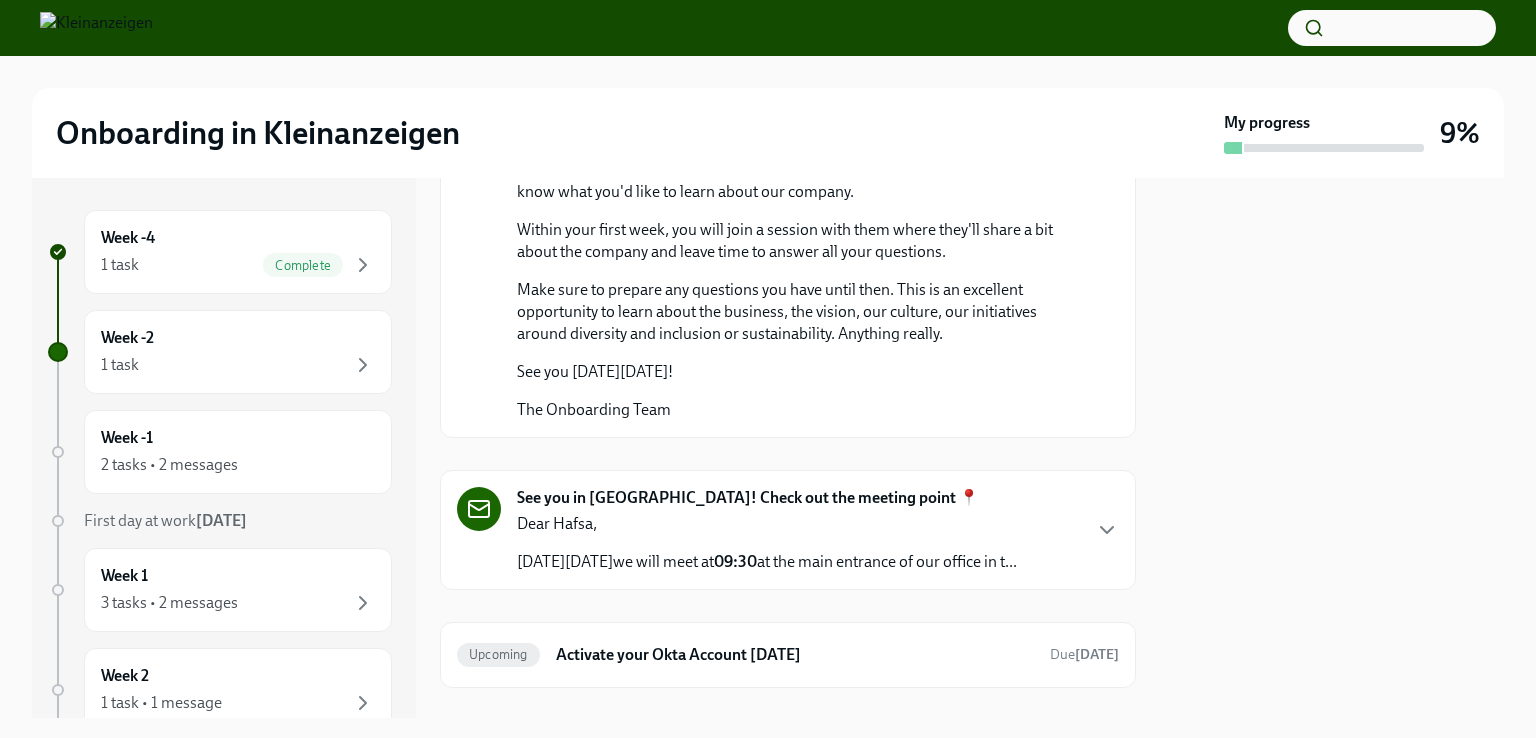 scroll, scrollTop: 1432, scrollLeft: 0, axis: vertical 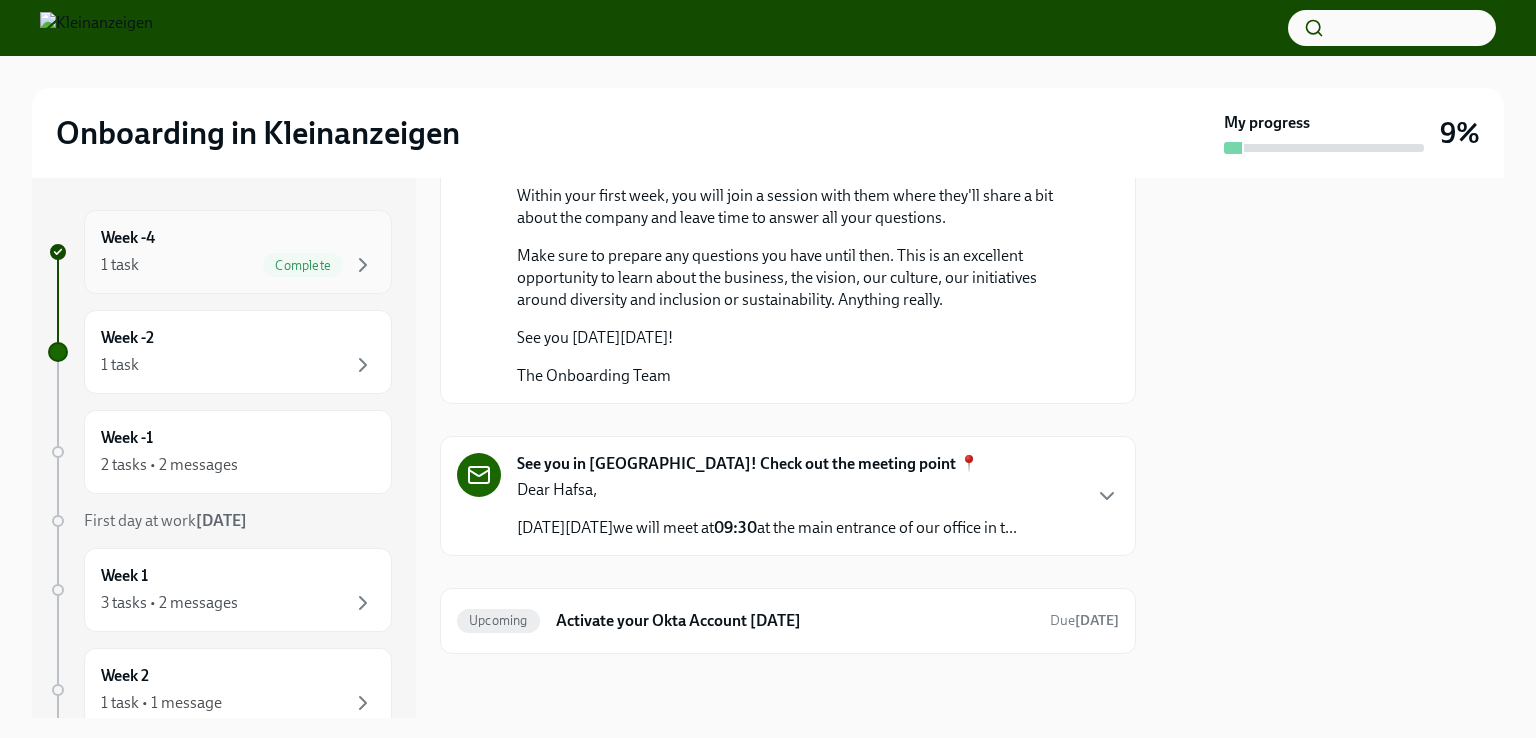 click on "1 task Complete" at bounding box center [238, 265] 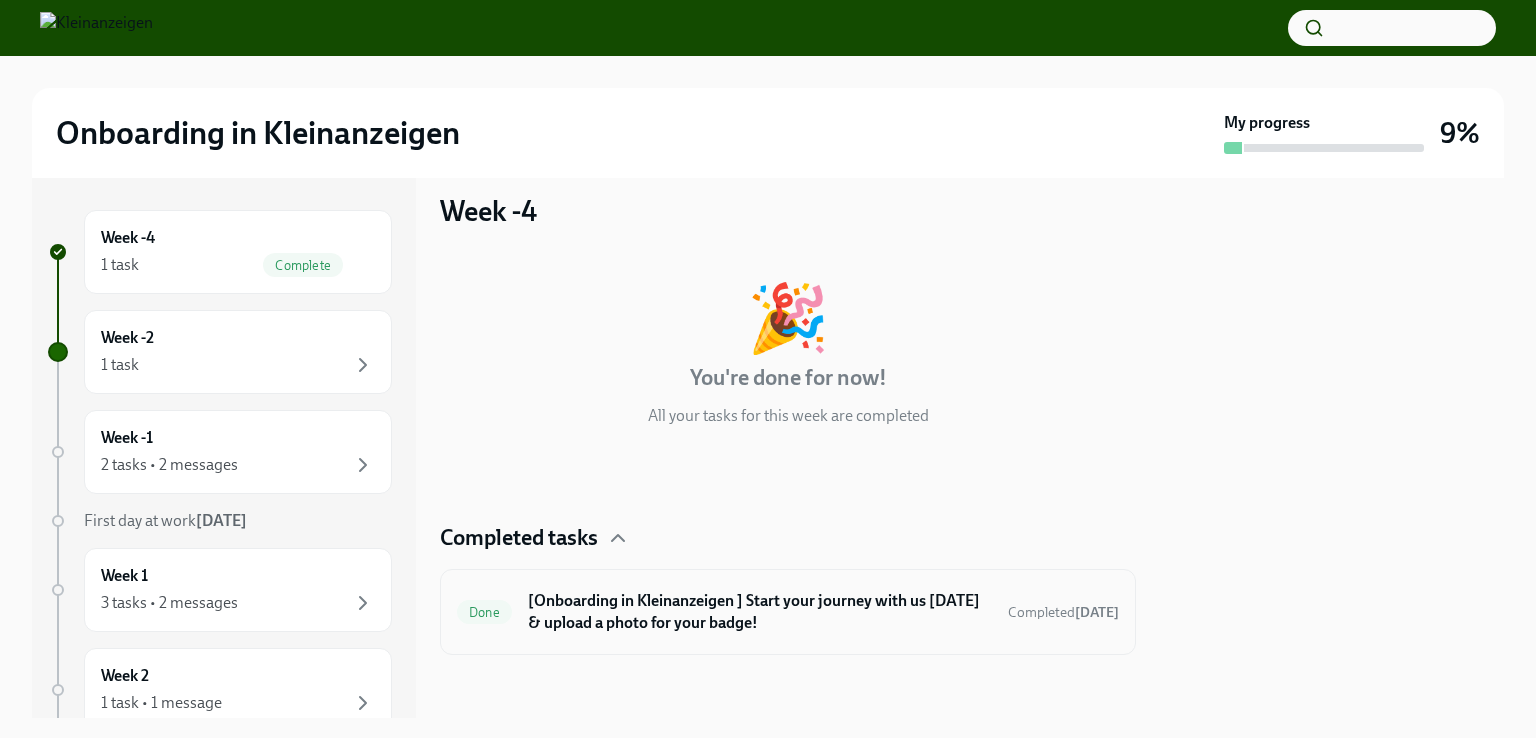 click on "[Onboarding in Kleinanzeigen ] Start your journey with us [DATE] & upload a photo for your badge!" at bounding box center [760, 612] 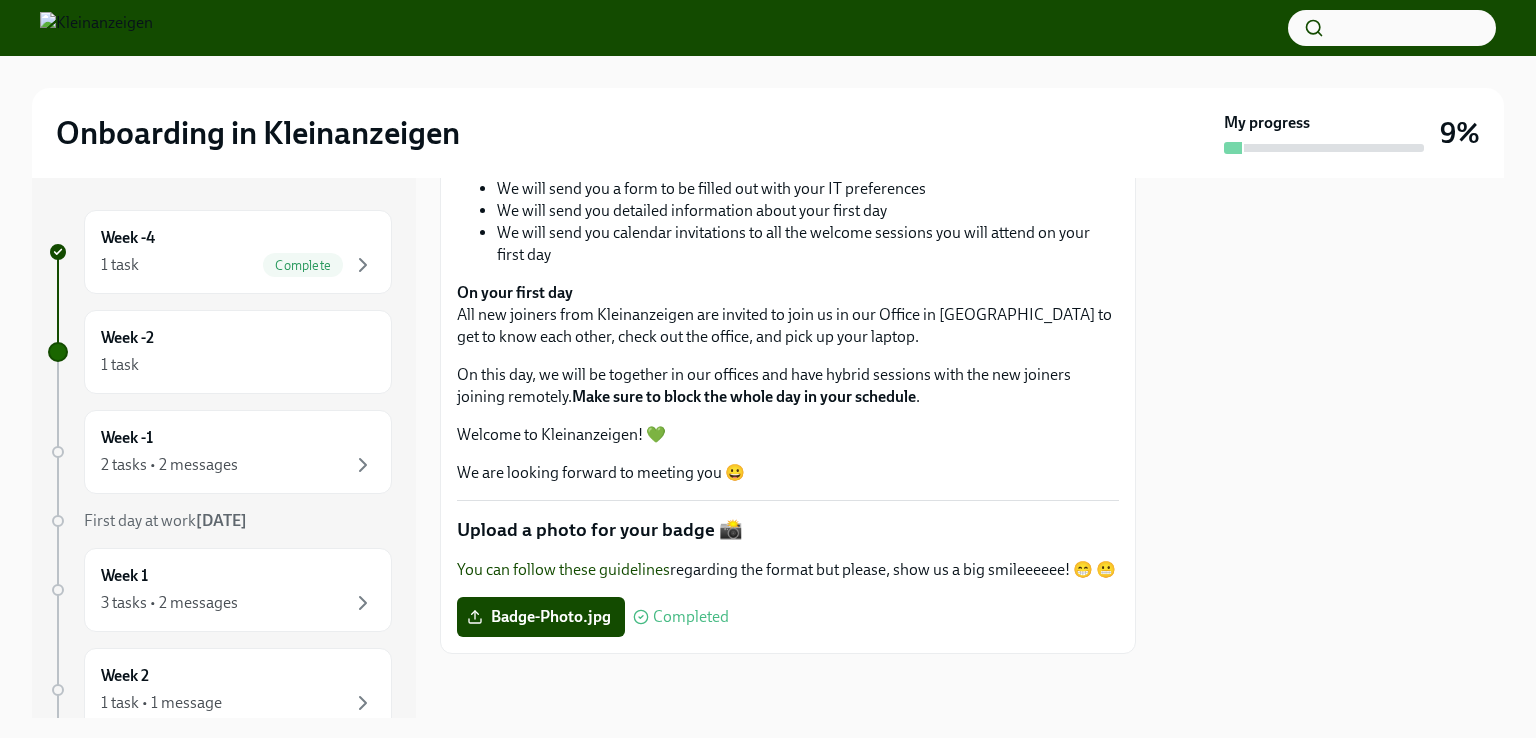 scroll, scrollTop: 589, scrollLeft: 0, axis: vertical 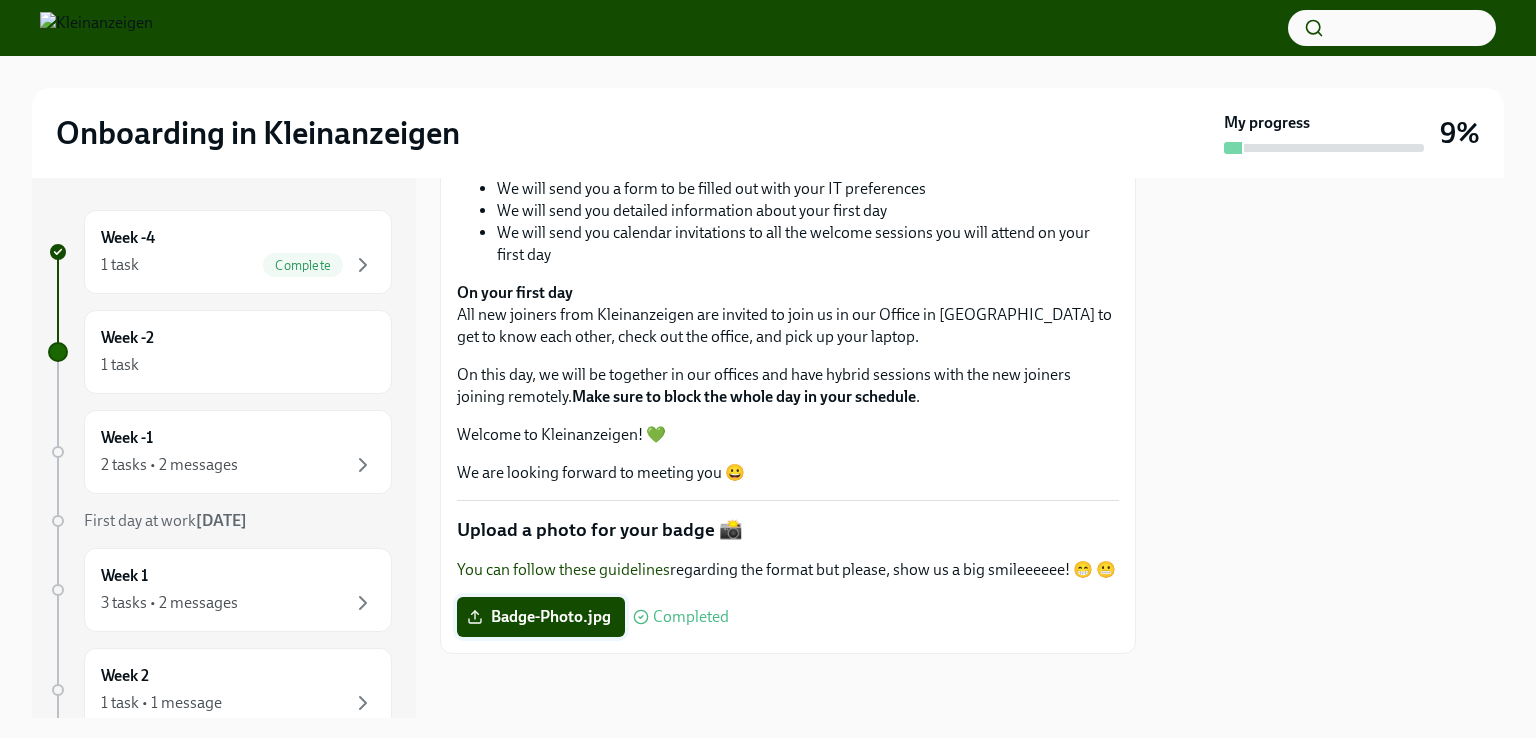 click on "Badge-Photo.jpg" at bounding box center (541, 617) 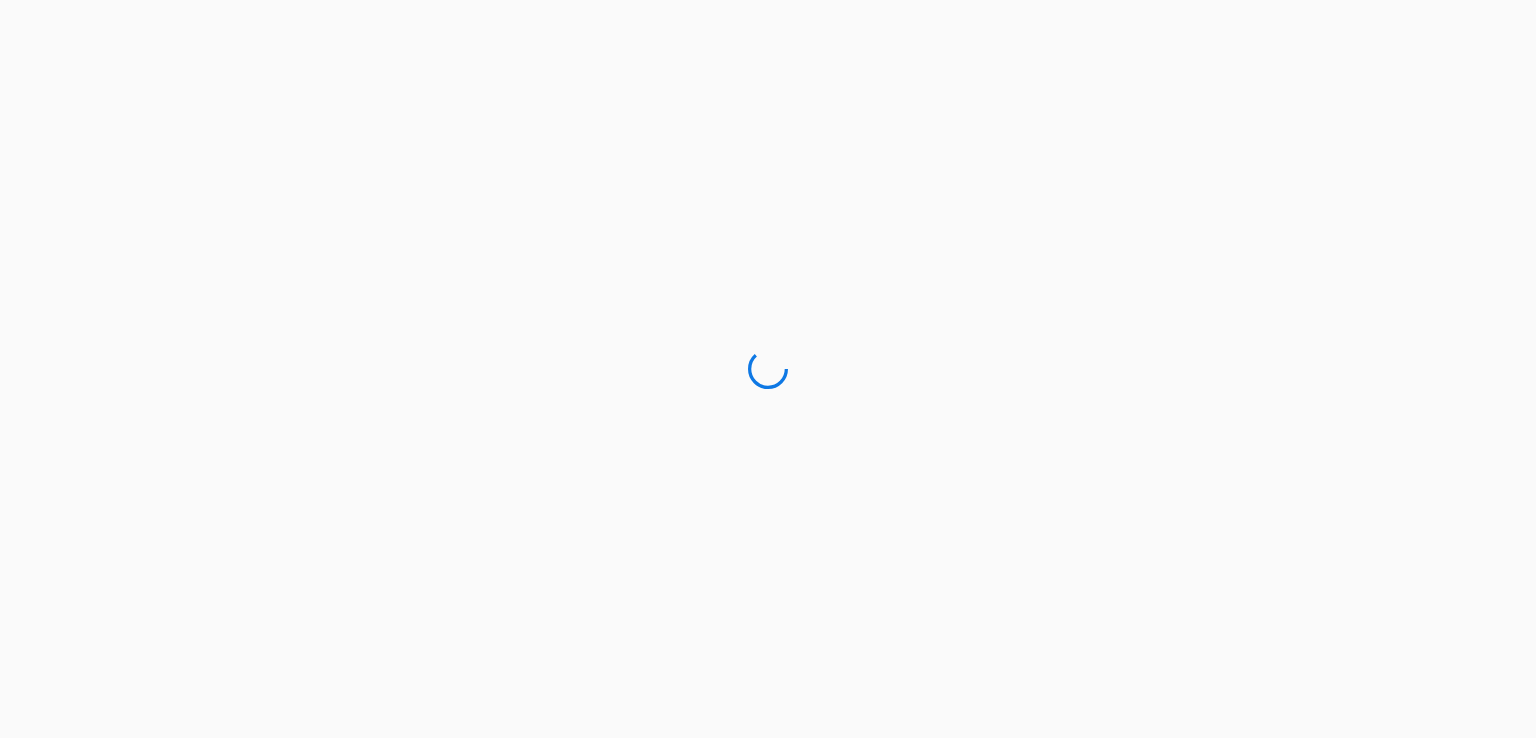 scroll, scrollTop: 0, scrollLeft: 0, axis: both 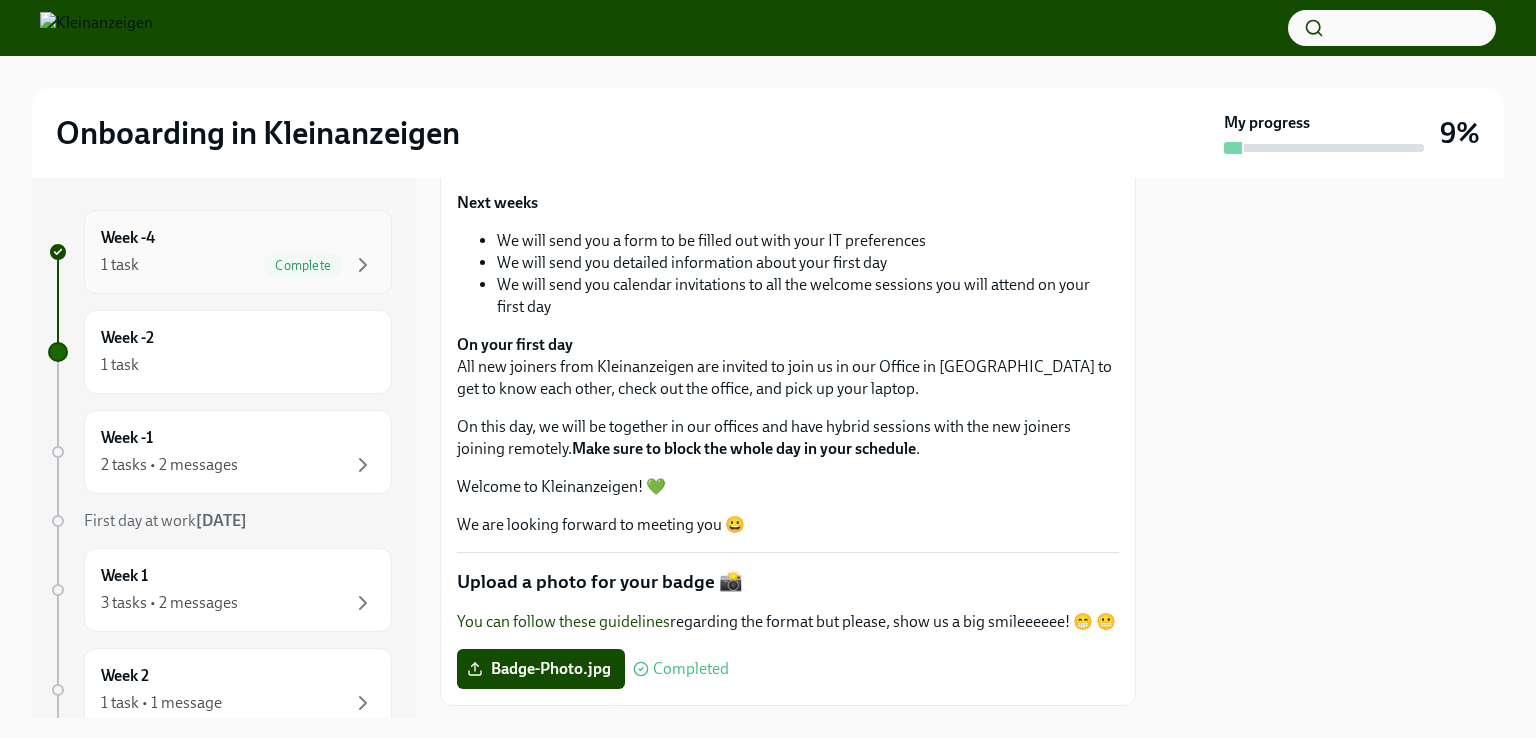 click on "Week -4 1 task Complete" at bounding box center (238, 252) 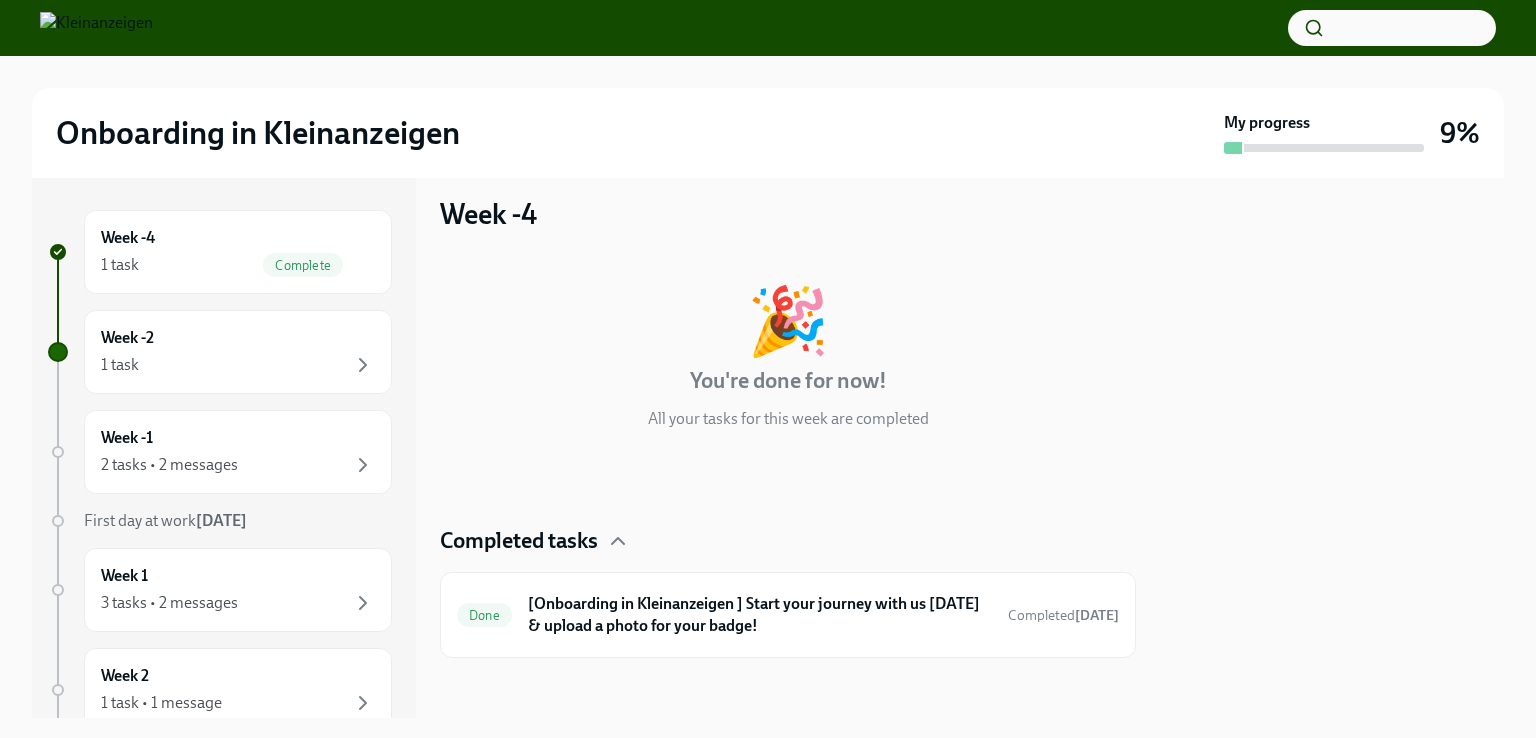 scroll, scrollTop: 17, scrollLeft: 0, axis: vertical 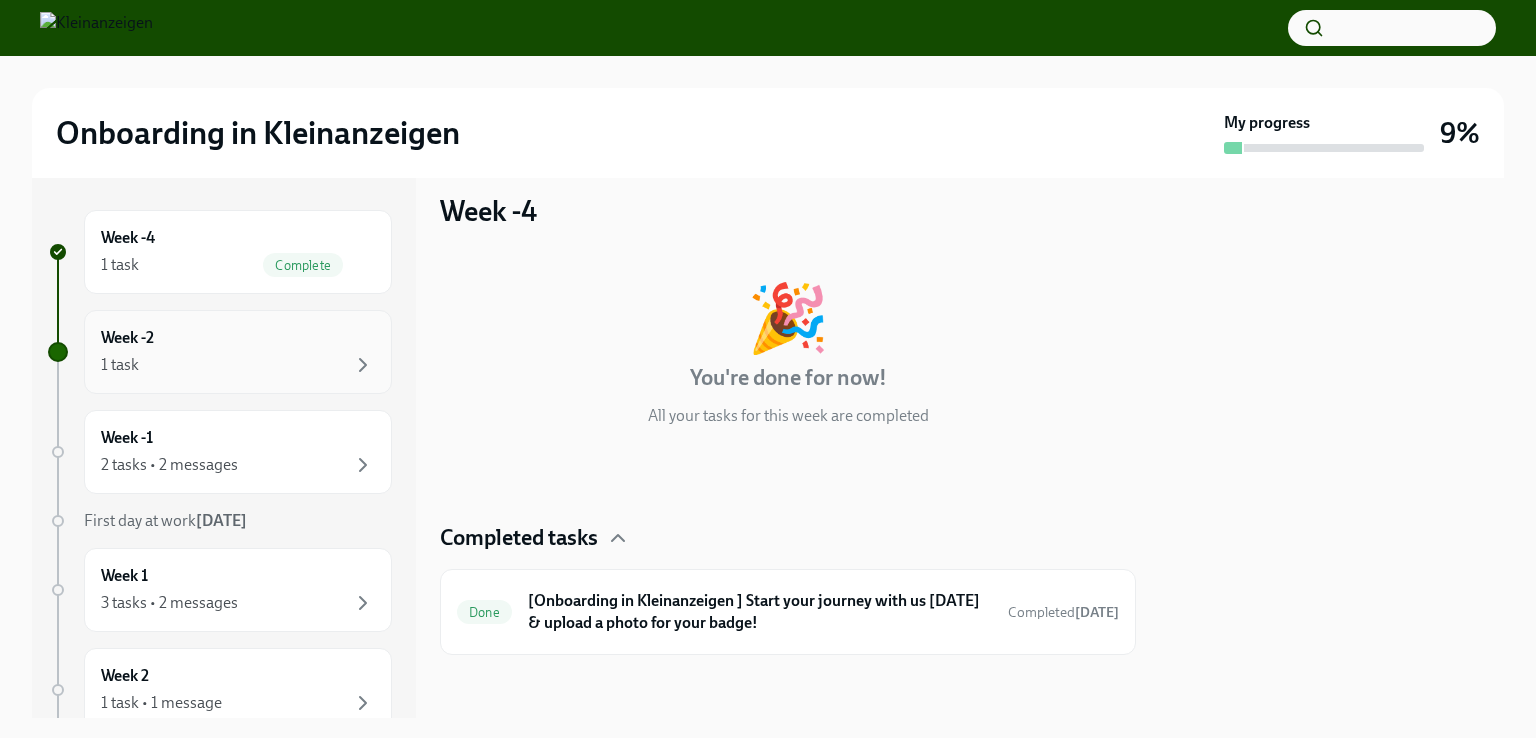 click on "Week -2 1 task" at bounding box center [238, 352] 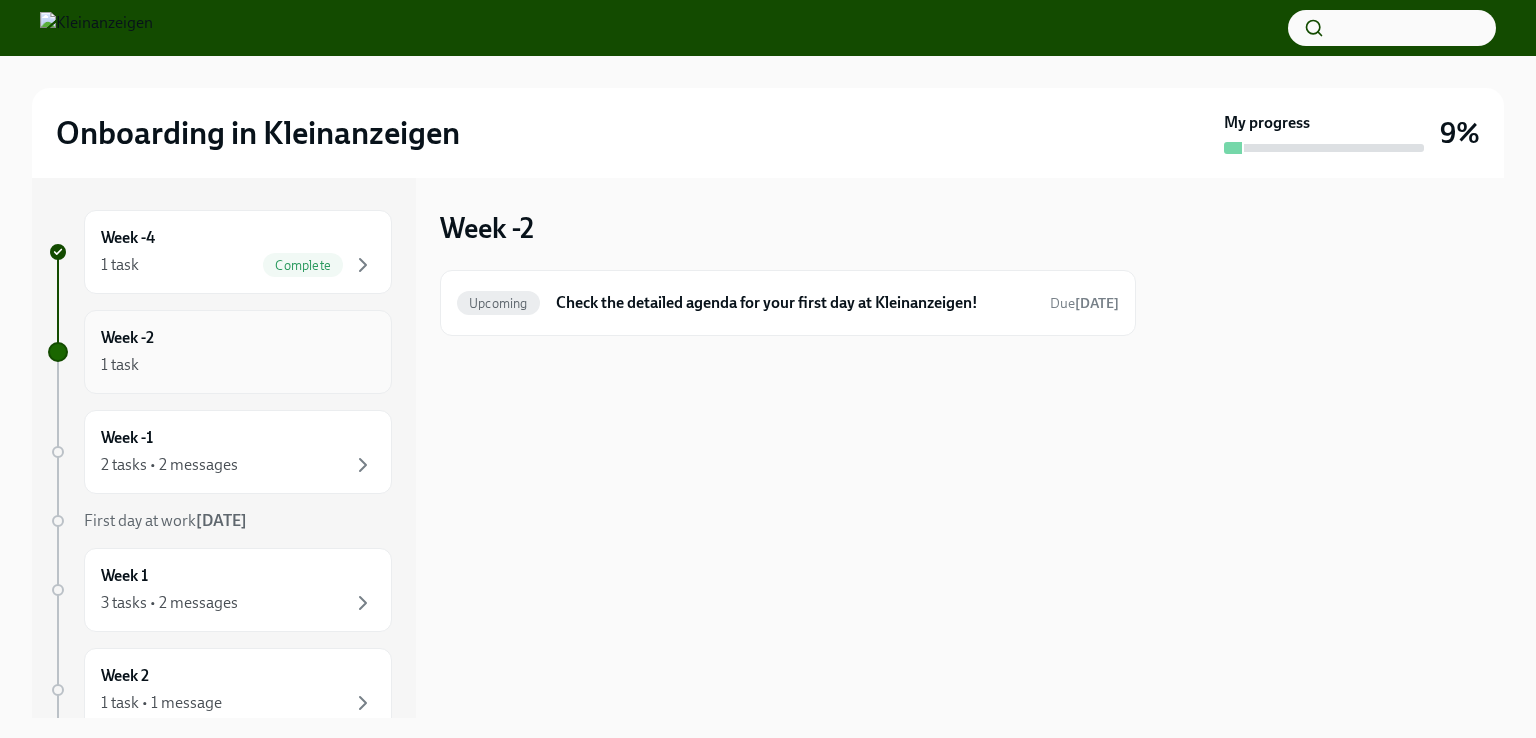 scroll, scrollTop: 0, scrollLeft: 0, axis: both 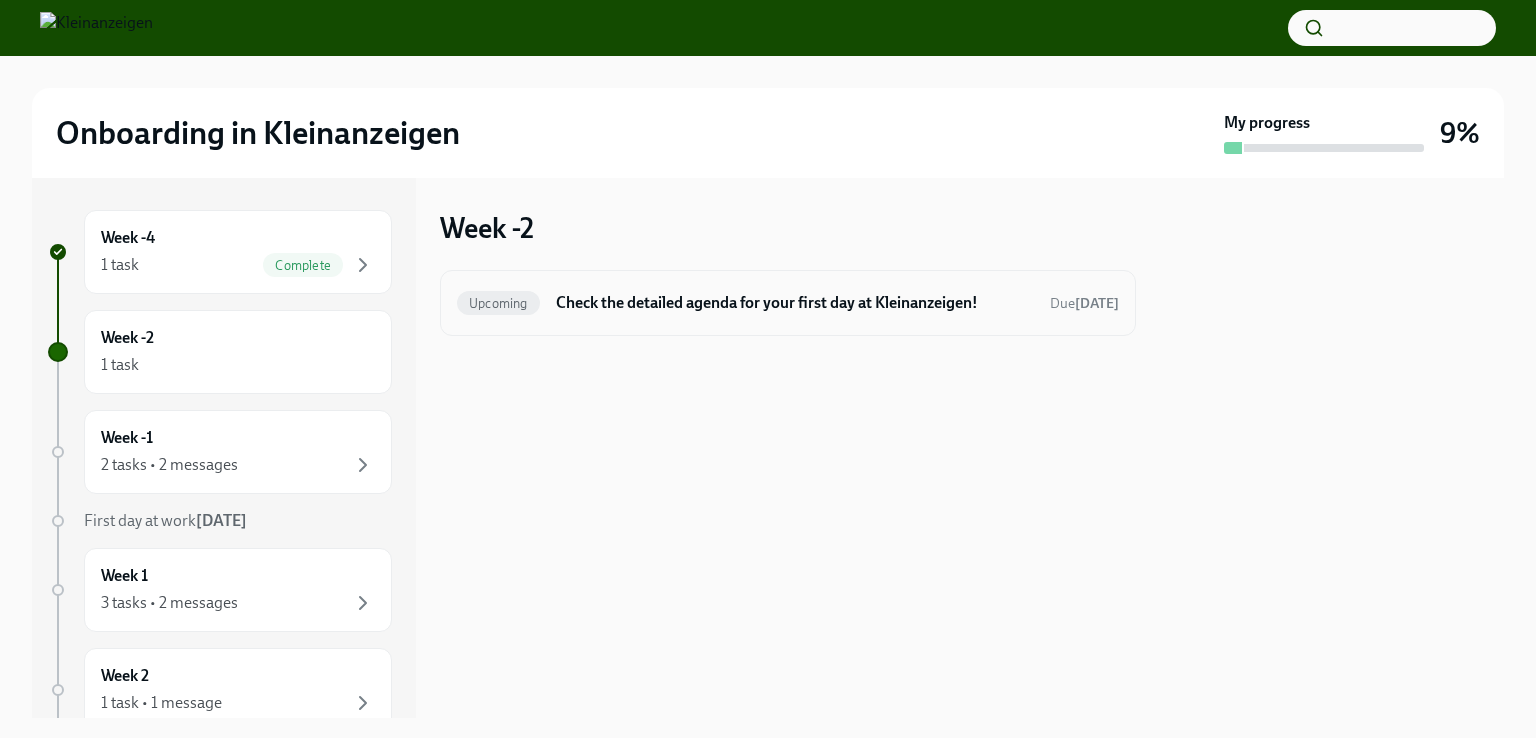 click on "Upcoming Check the detailed agenda for your first day at Kleinanzeigen!  Due  [DATE]" at bounding box center [788, 303] 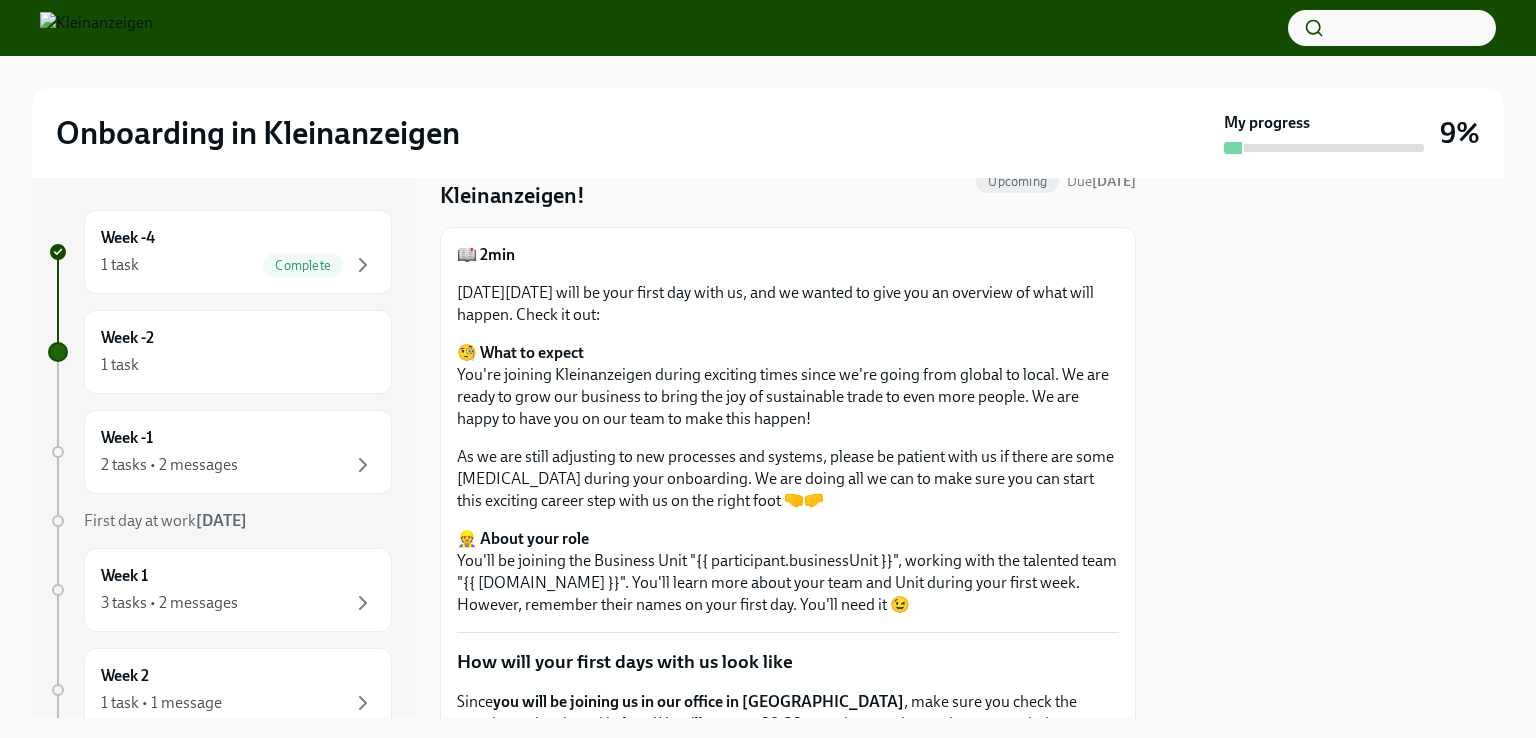 scroll, scrollTop: 100, scrollLeft: 0, axis: vertical 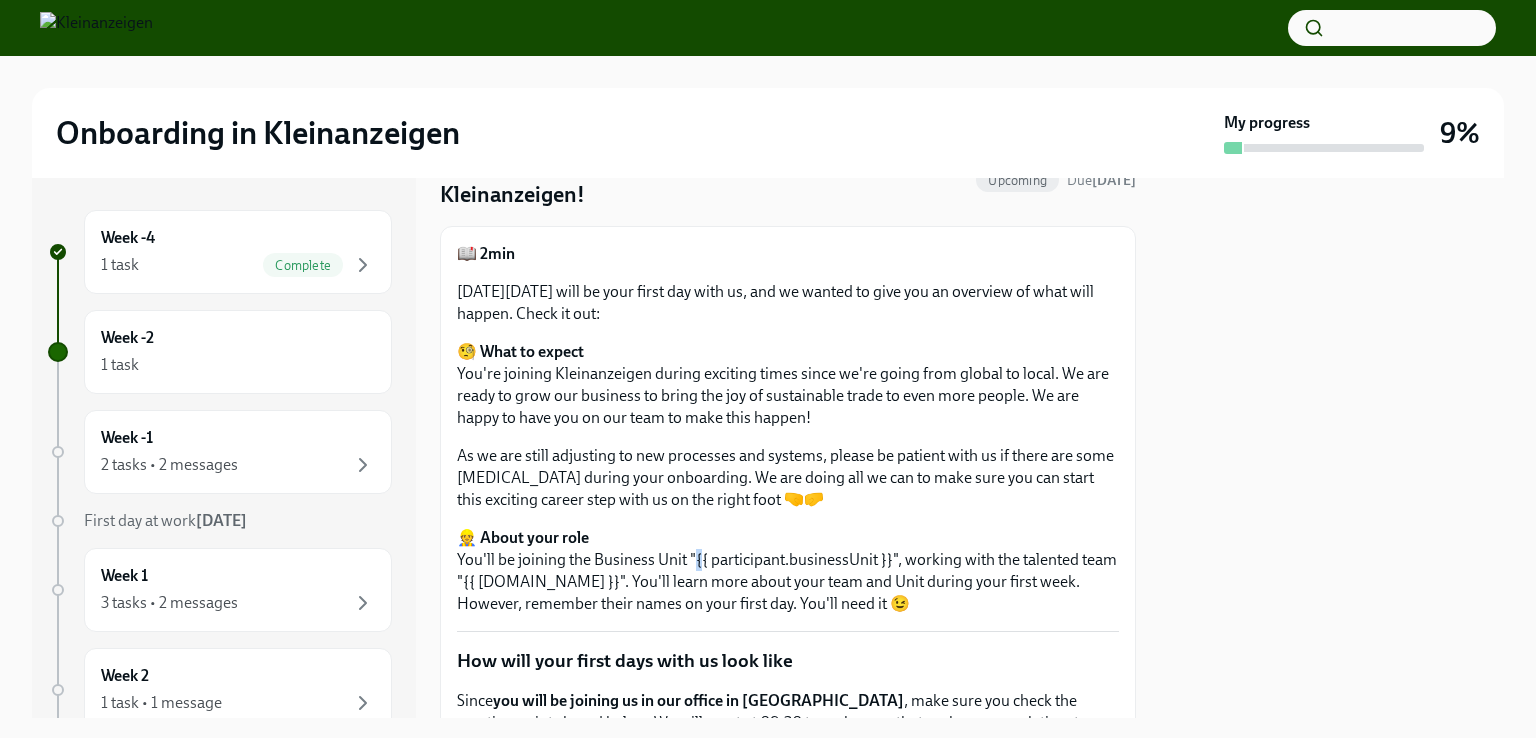 click on "👷 About your role
You'll be joining the Business Unit "{{ participant.businessUnit }}", working with the talented team "{{ participant.team }}". You'll learn more about your team and Unit during your first week. However, remember their names on your first day. You'll need it 😉" at bounding box center [788, 571] 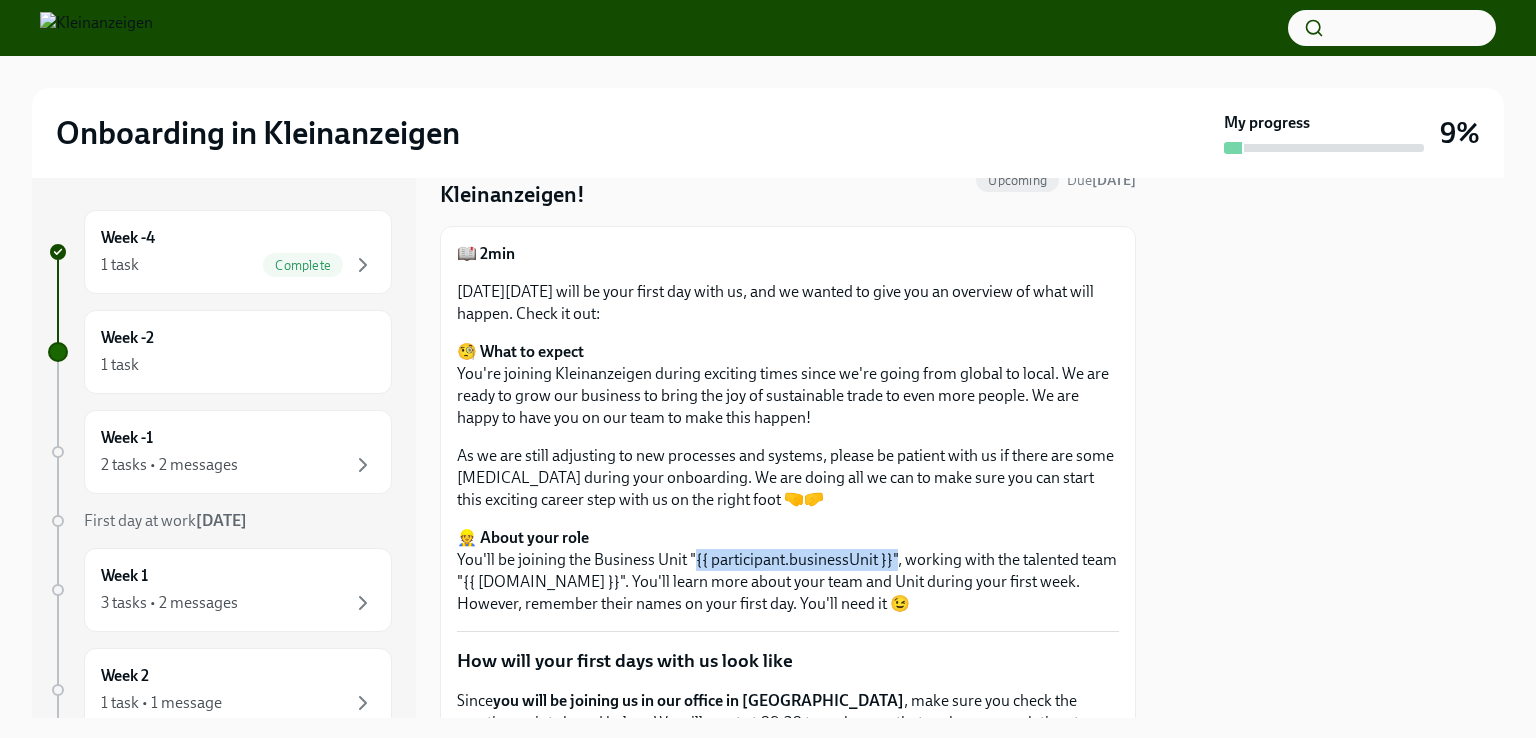 drag, startPoint x: 893, startPoint y: 563, endPoint x: 690, endPoint y: 562, distance: 203.00246 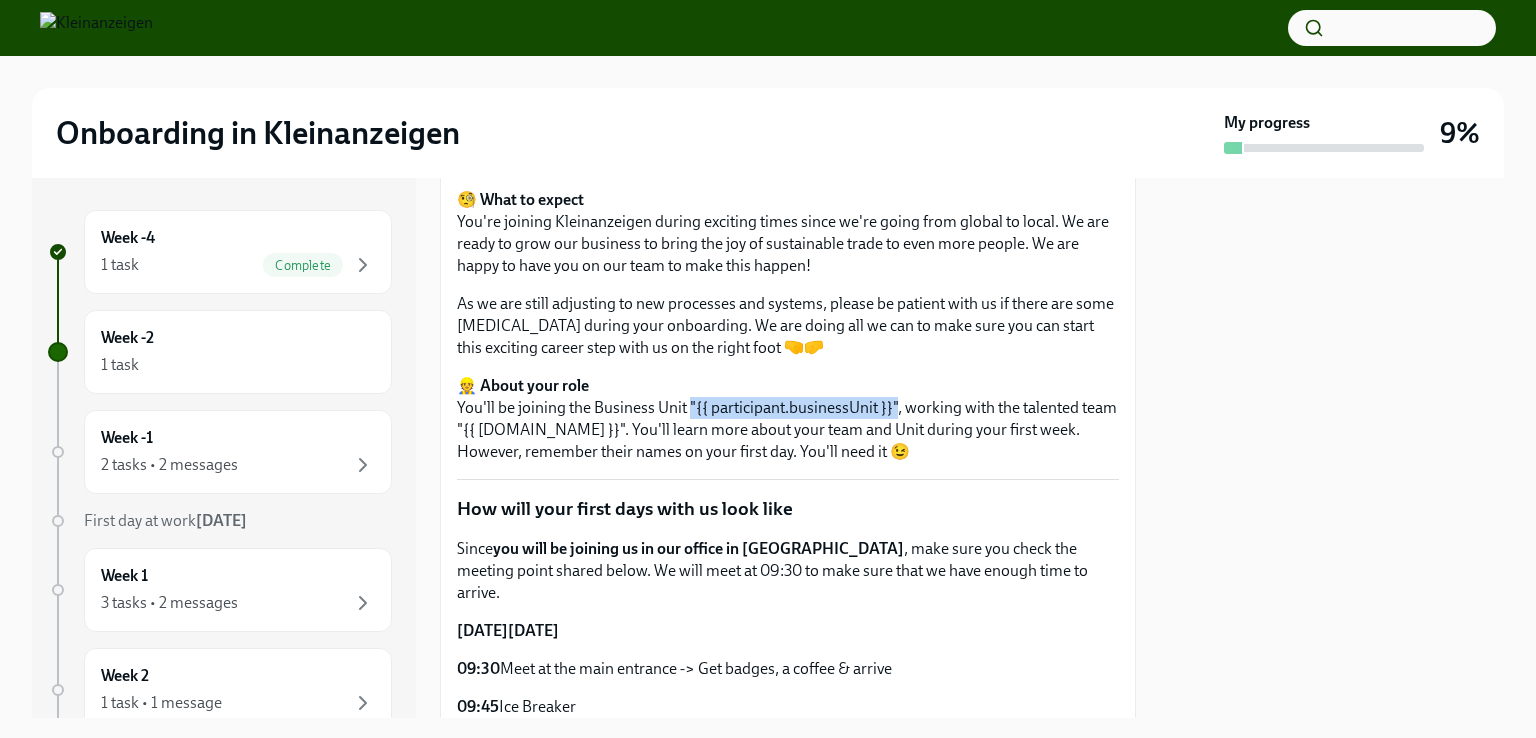 scroll, scrollTop: 300, scrollLeft: 0, axis: vertical 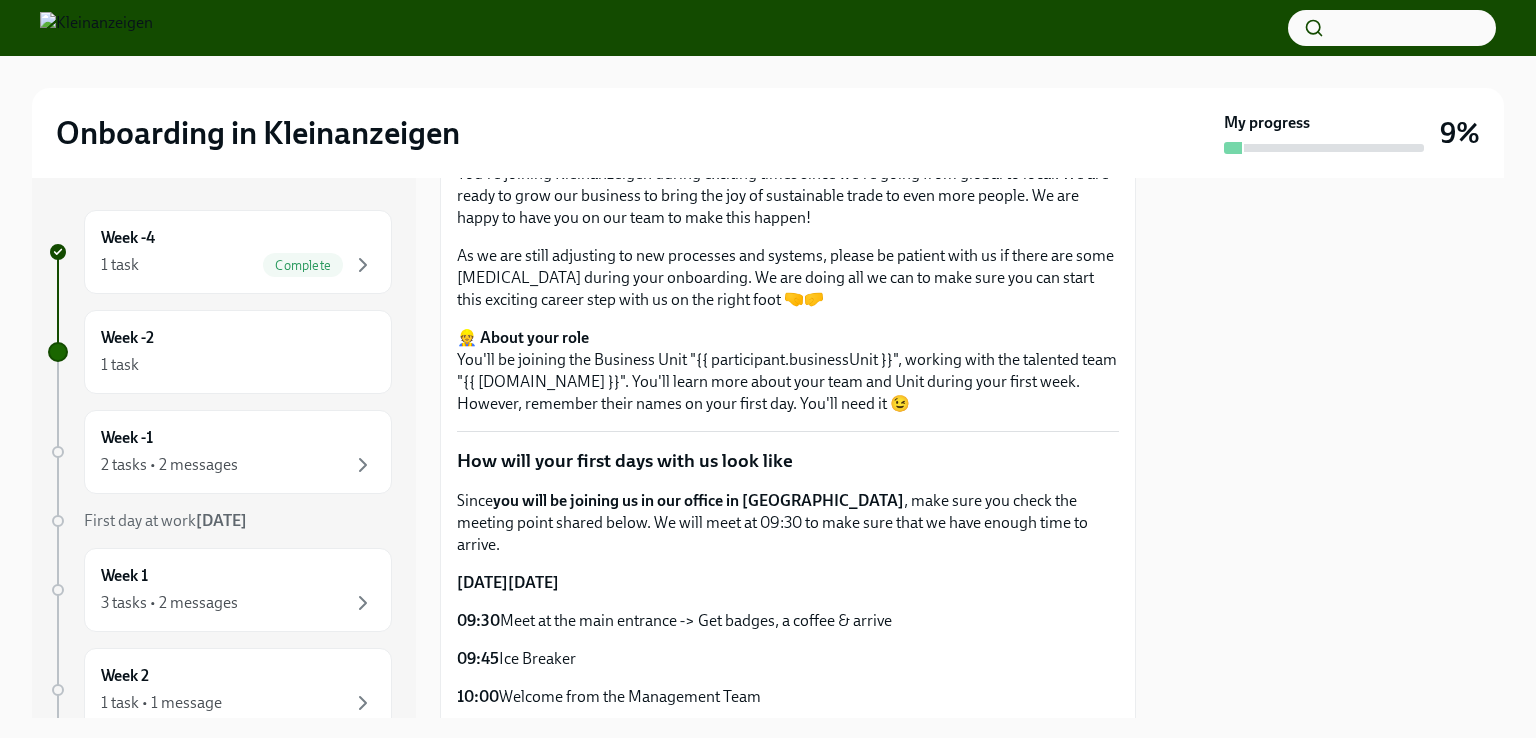 click on "👷 About your role
You'll be joining the Business Unit "{{ participant.businessUnit }}", working with the talented team "{{ participant.team }}". You'll learn more about your team and Unit during your first week. However, remember their names on your first day. You'll need it 😉" at bounding box center [788, 371] 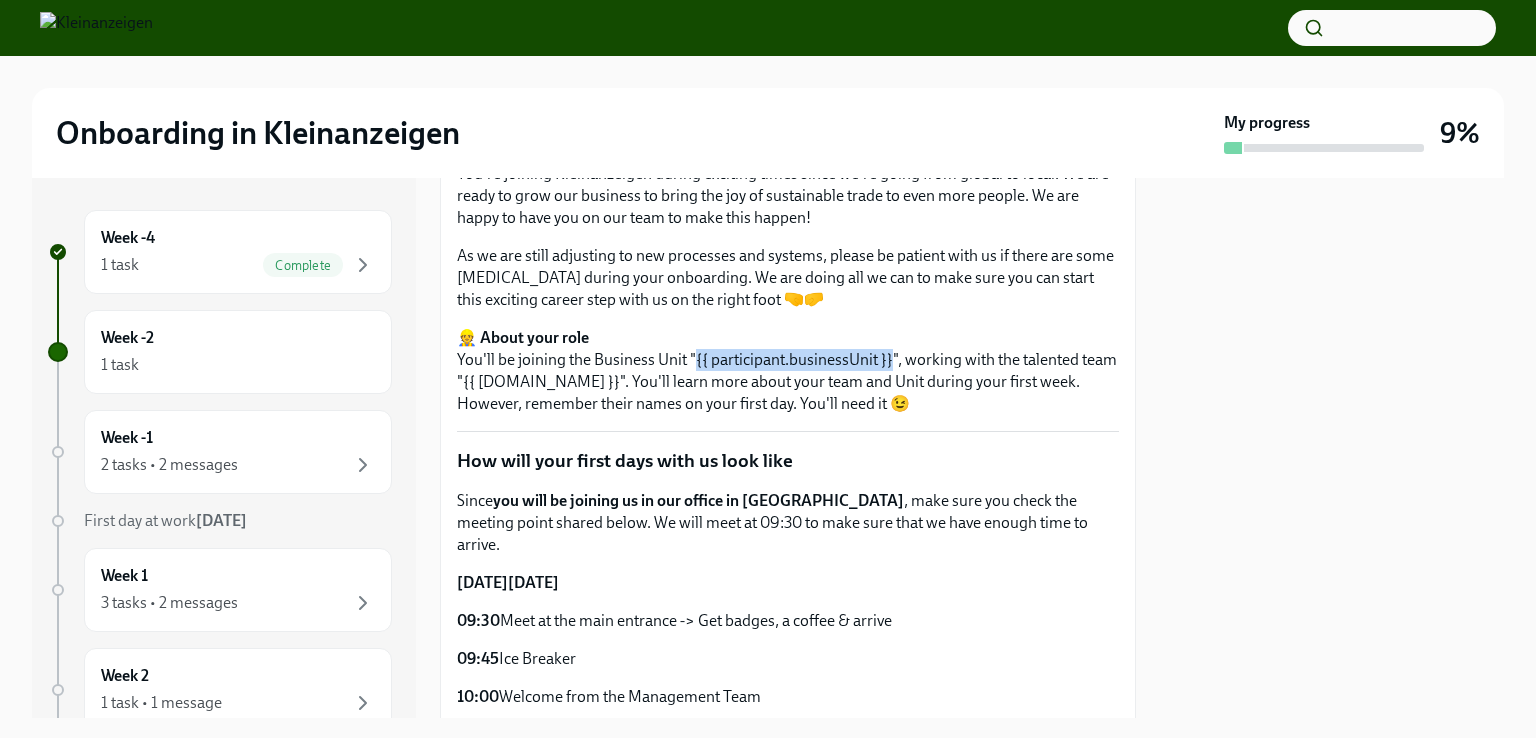 drag, startPoint x: 704, startPoint y: 359, endPoint x: 893, endPoint y: 365, distance: 189.09521 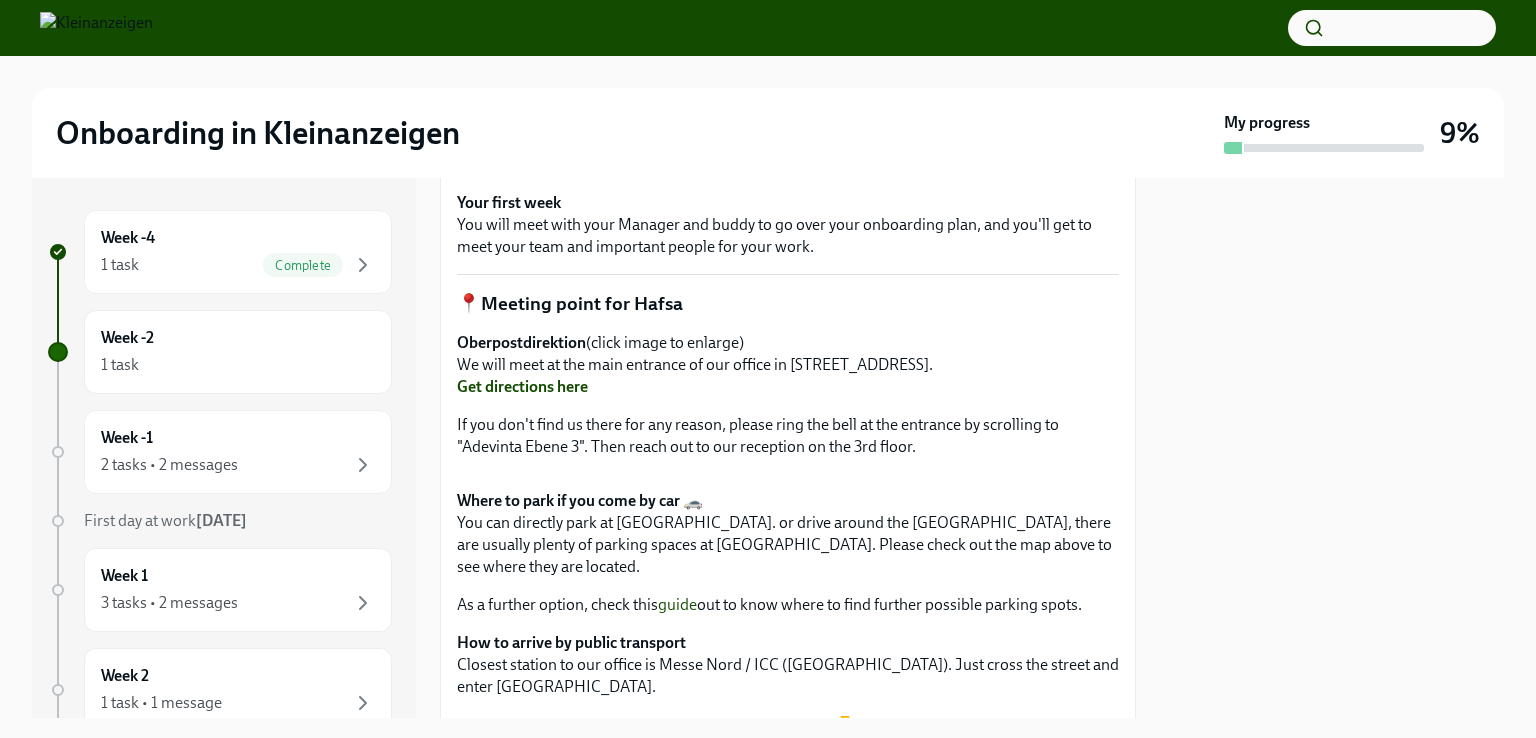 scroll, scrollTop: 1100, scrollLeft: 0, axis: vertical 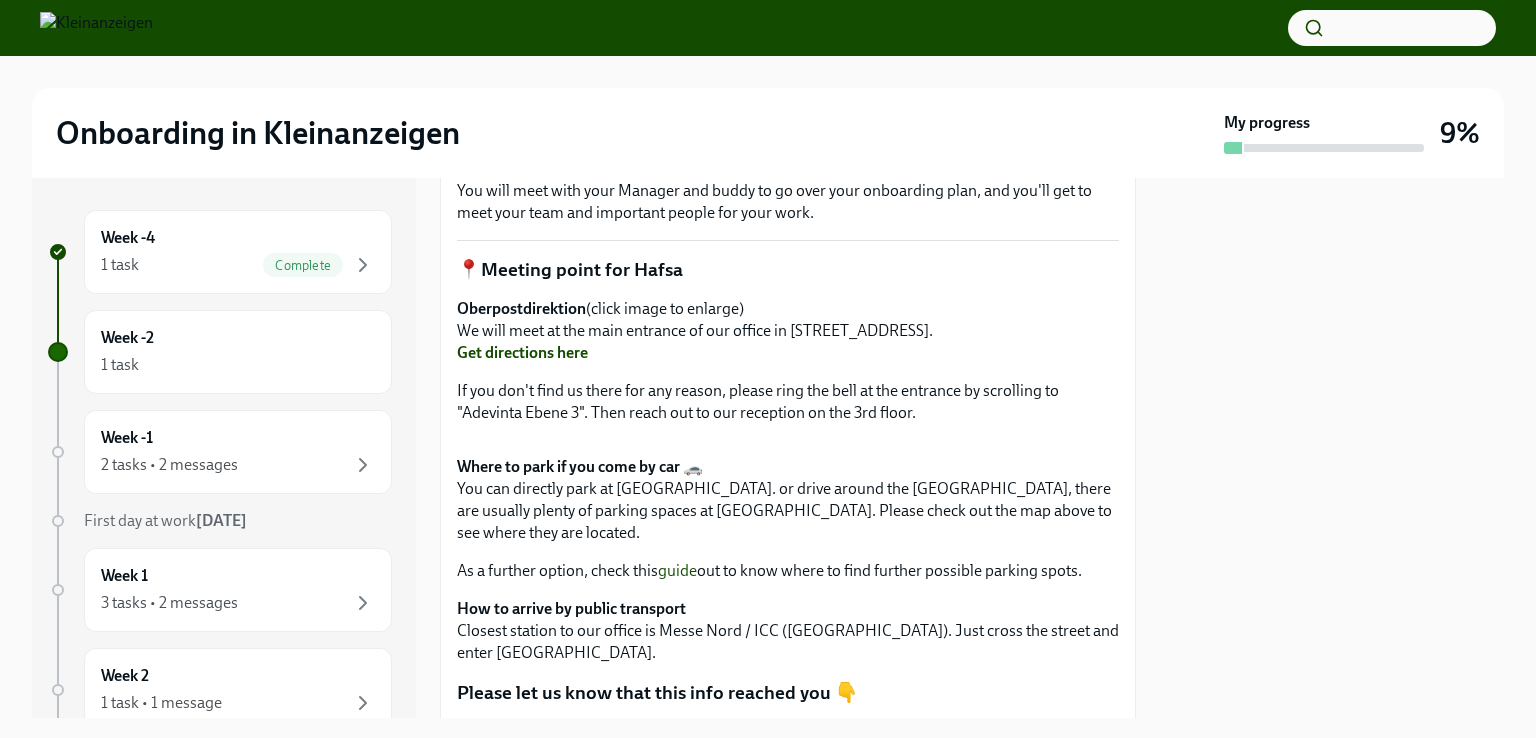 click on "Get directions here" at bounding box center [522, 352] 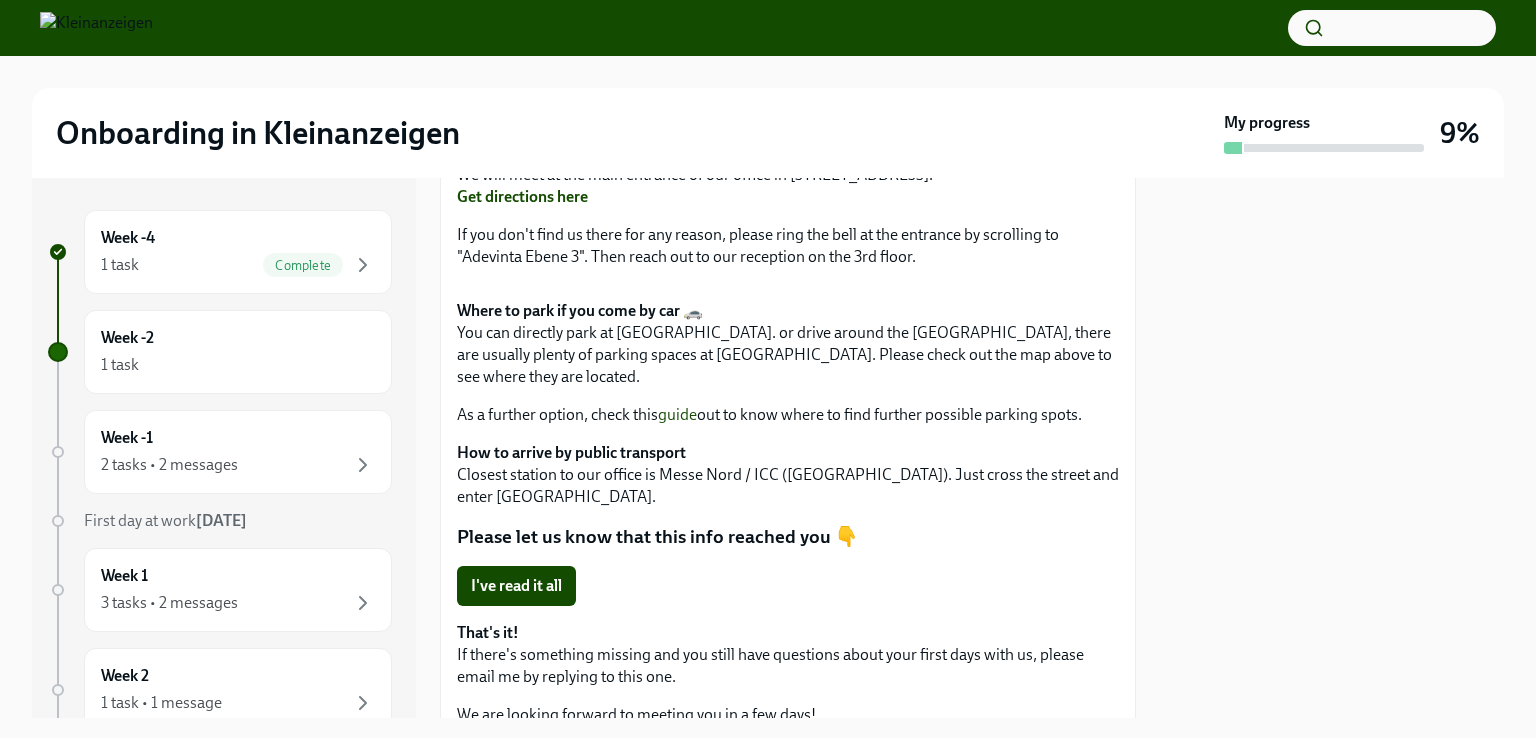 scroll, scrollTop: 1300, scrollLeft: 0, axis: vertical 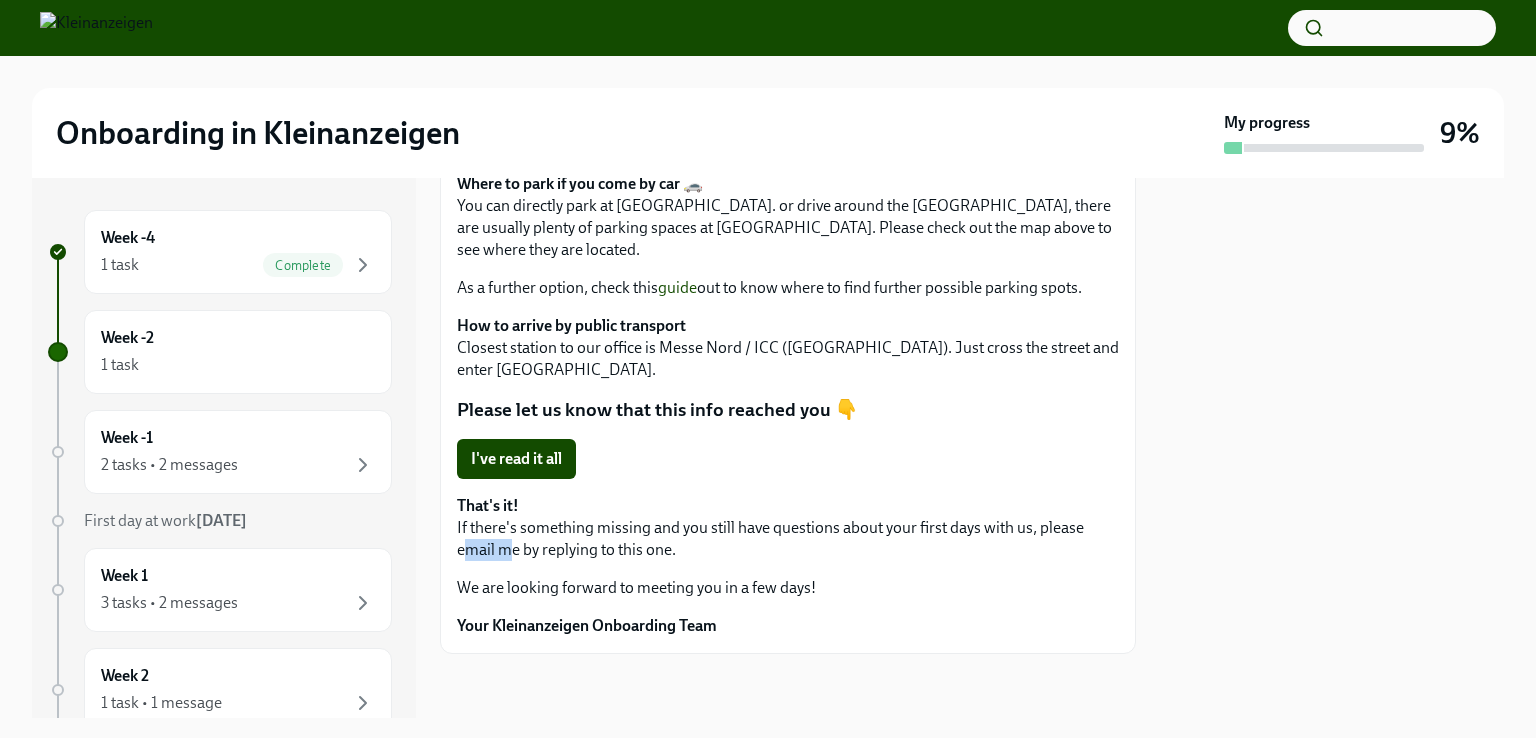 drag, startPoint x: 474, startPoint y: 550, endPoint x: 508, endPoint y: 546, distance: 34.234486 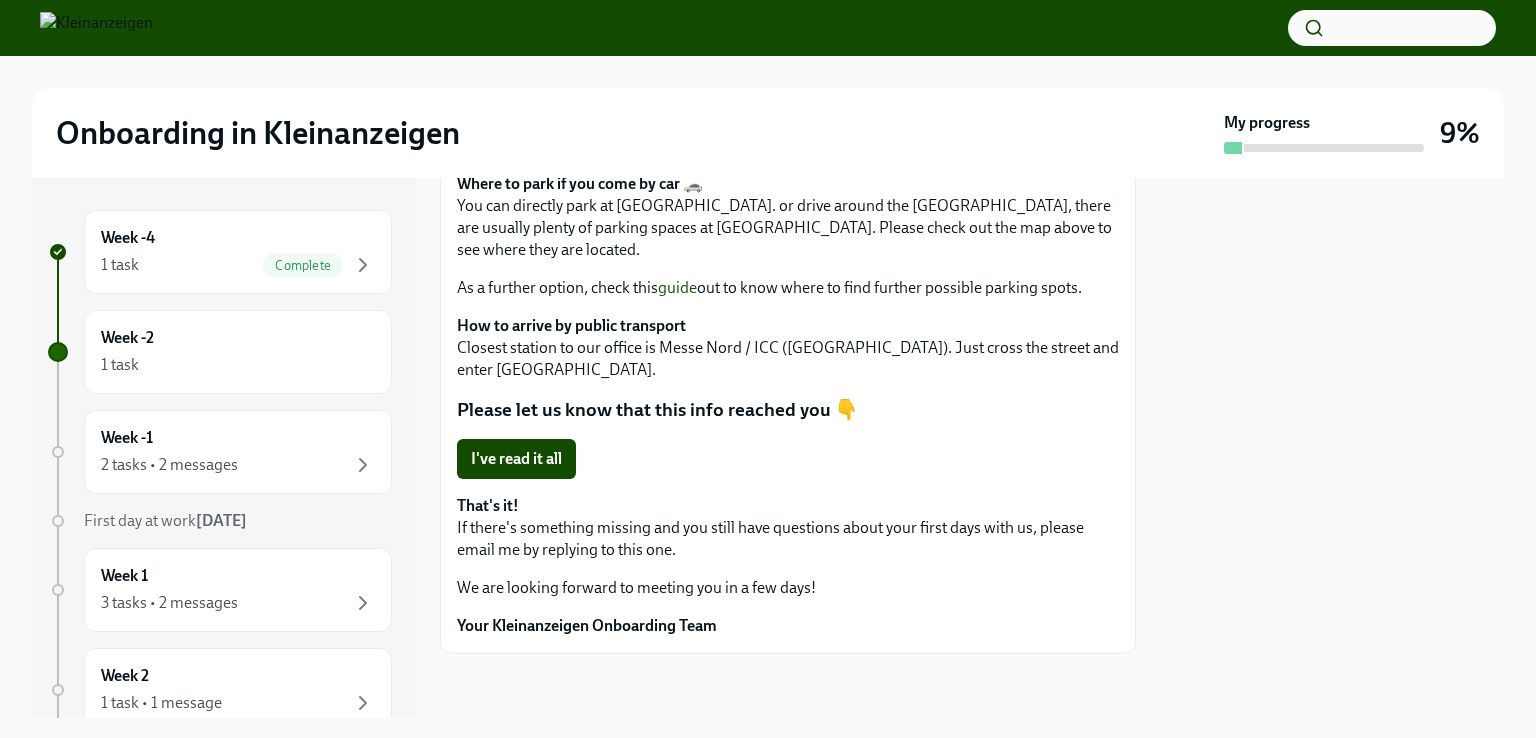 click on "That's it!
If there's something missing and you still have questions about your first days with us, please email me by replying to this one.
We are looking forward to meeting you in a few days!
Your Kleinanzeigen Onboarding Team" at bounding box center [788, 566] 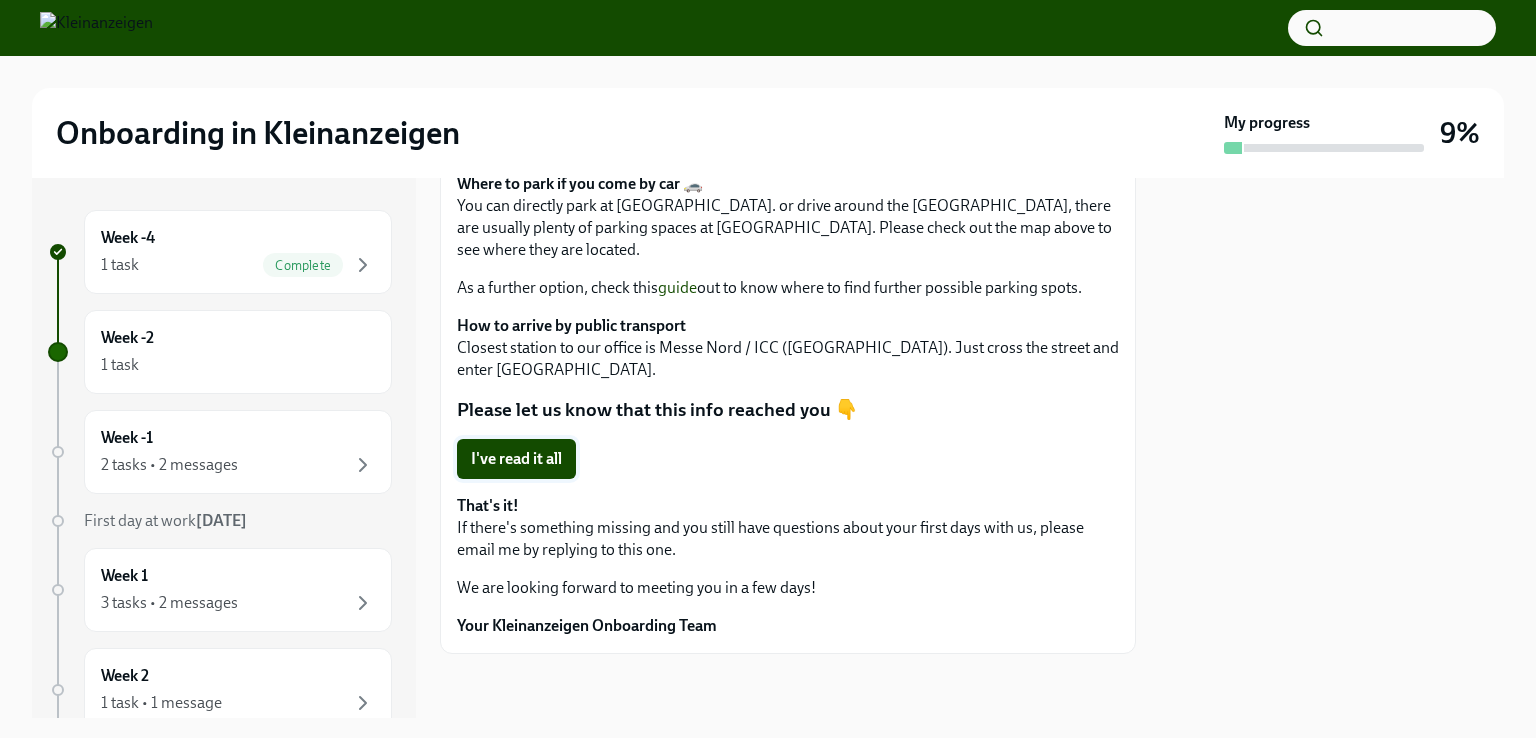 click on "I've read it all" at bounding box center (516, 459) 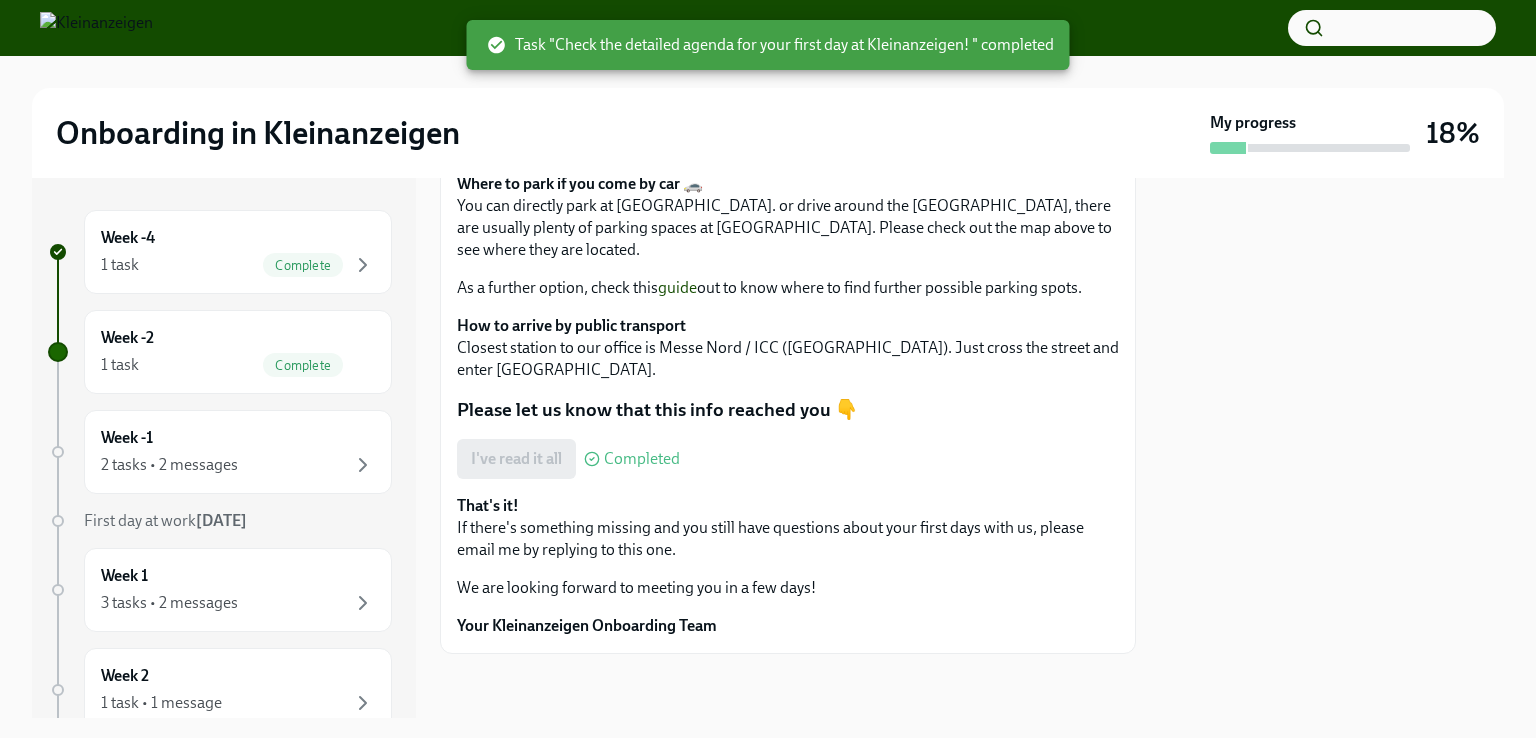 scroll, scrollTop: 1804, scrollLeft: 0, axis: vertical 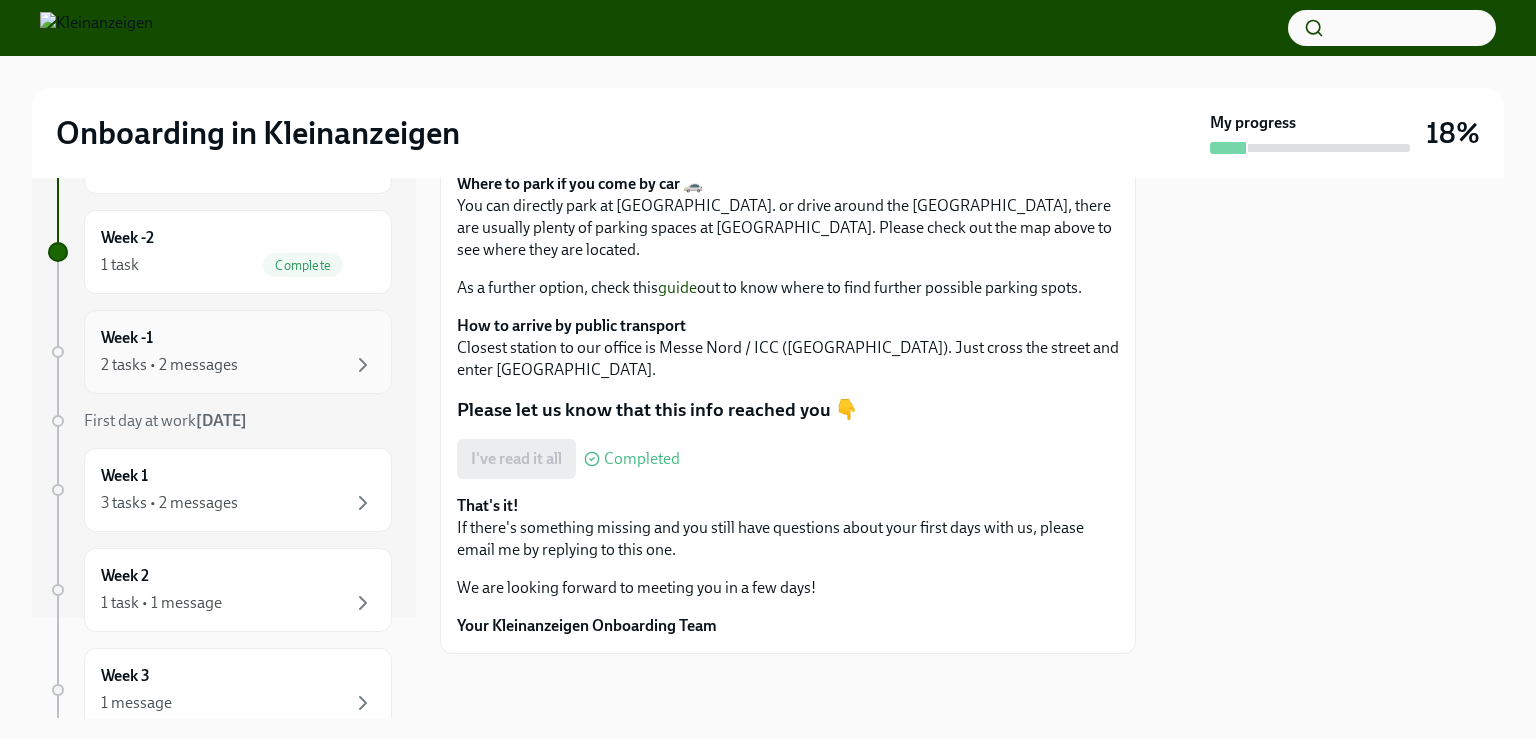 click on "Week -1 2 tasks • 2 messages" at bounding box center (238, 352) 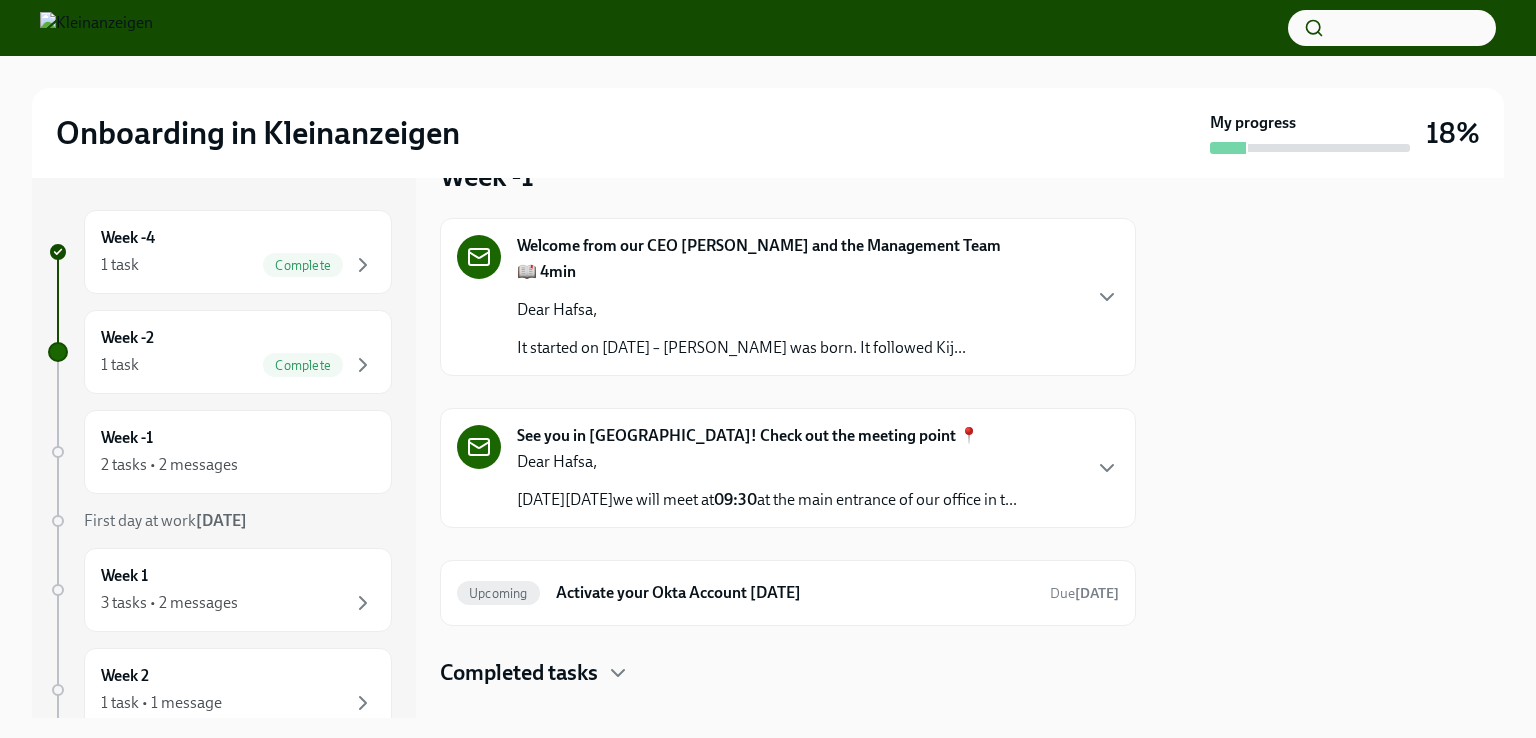 scroll, scrollTop: 100, scrollLeft: 0, axis: vertical 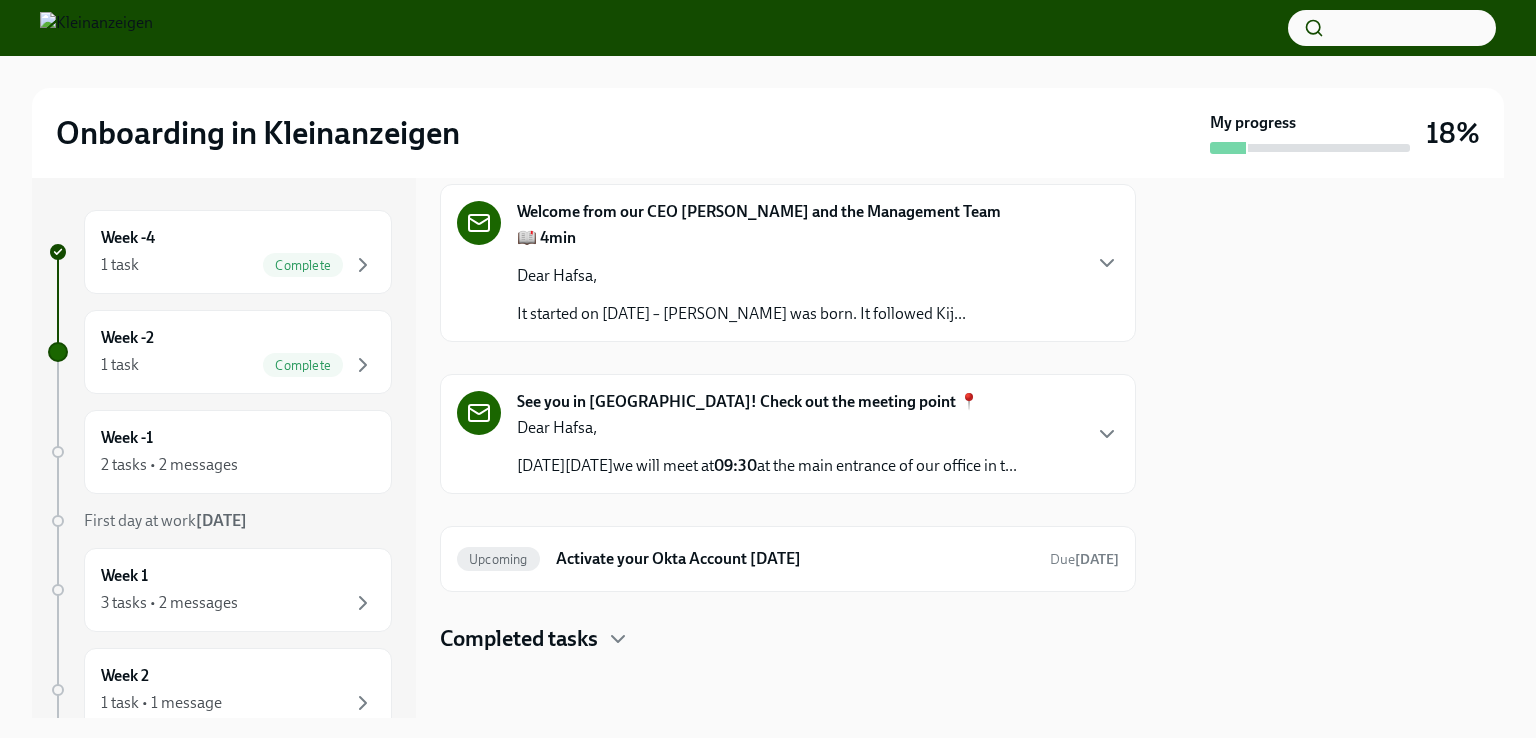 click on "Dear Hafsa," at bounding box center (767, 428) 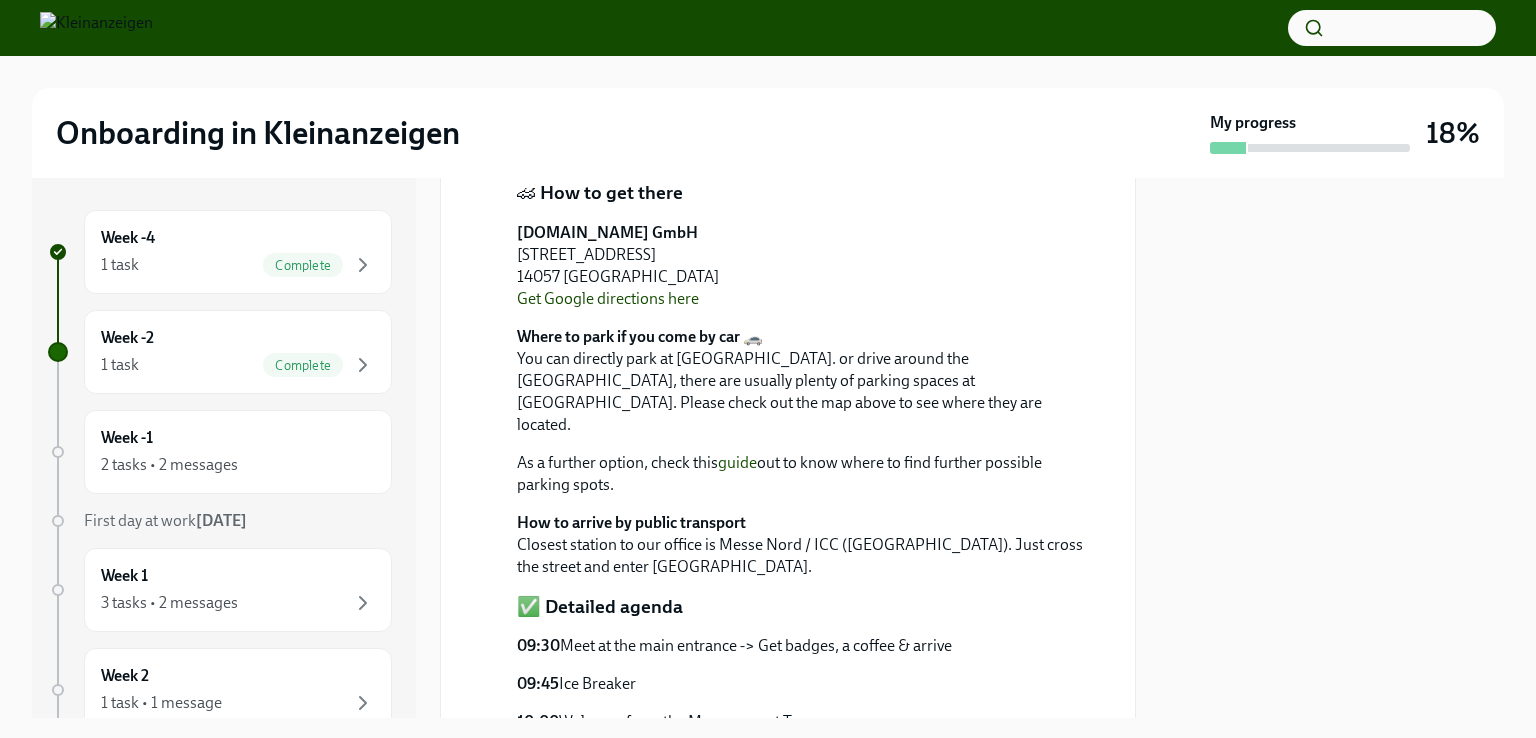 scroll, scrollTop: 700, scrollLeft: 0, axis: vertical 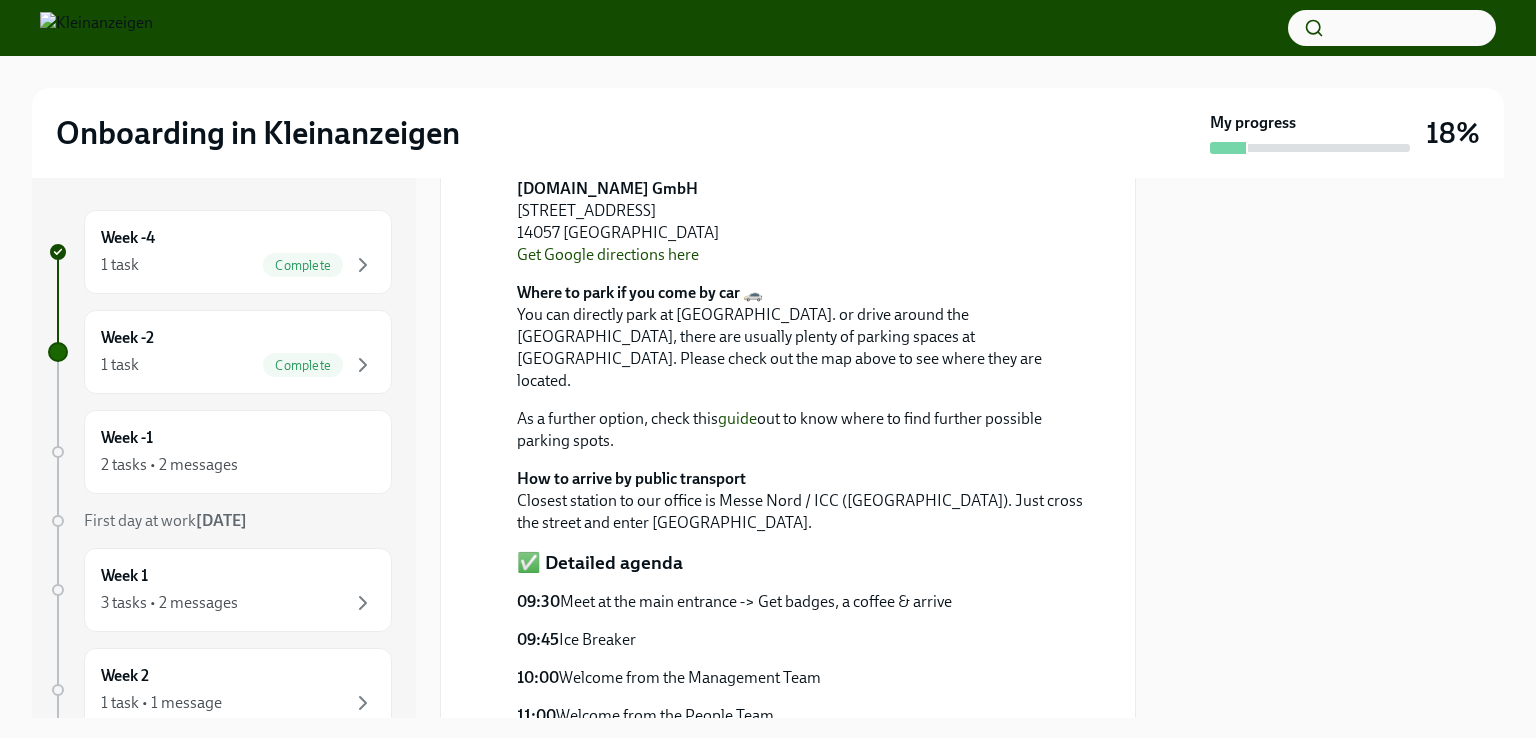 click on "Get Google directions here" at bounding box center [608, 254] 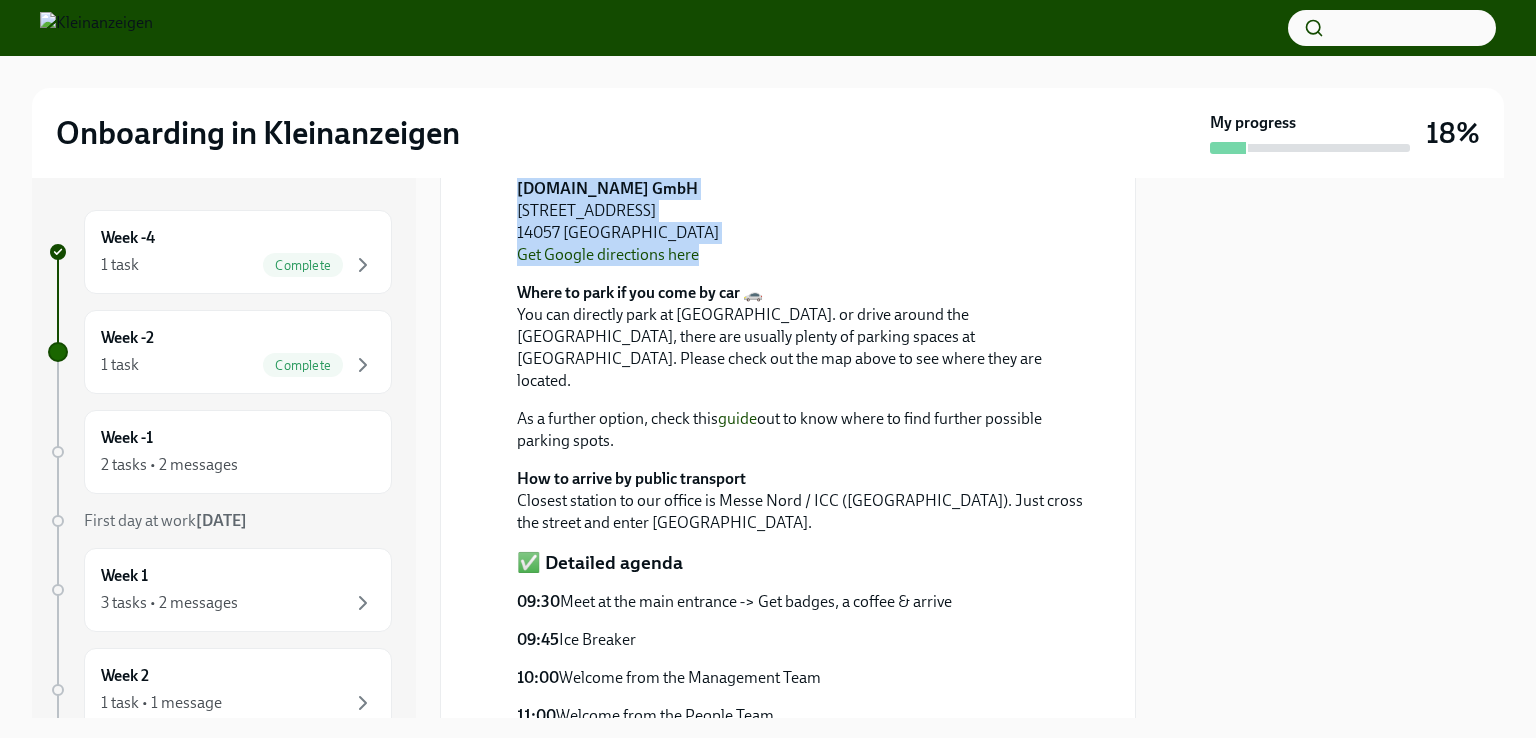 drag, startPoint x: 736, startPoint y: 529, endPoint x: 513, endPoint y: 458, distance: 234.0299 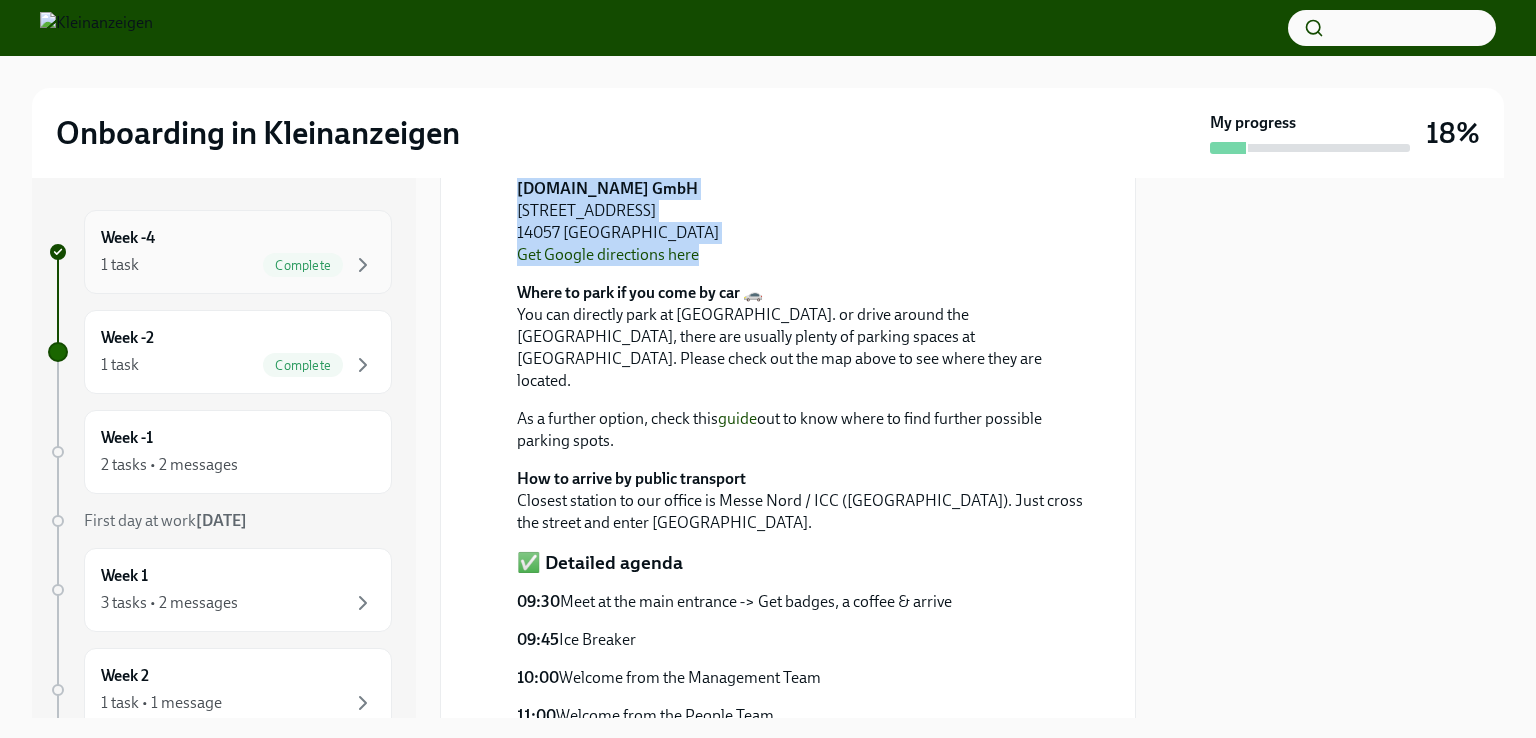 copy on "kleinanzeigen.de GmbH
Dernburgstr. 50
14057 Berlin
Get Google directions here" 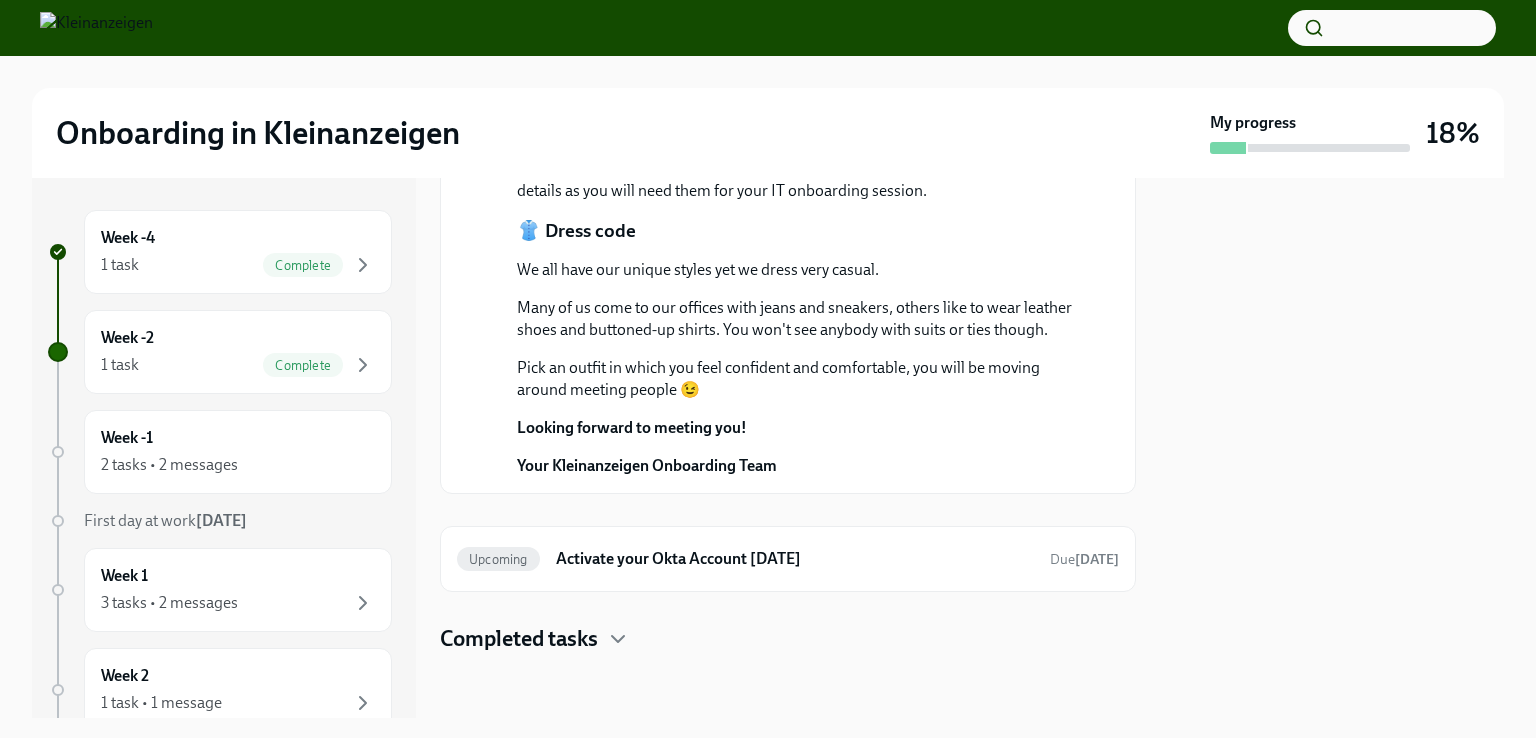 scroll, scrollTop: 1700, scrollLeft: 0, axis: vertical 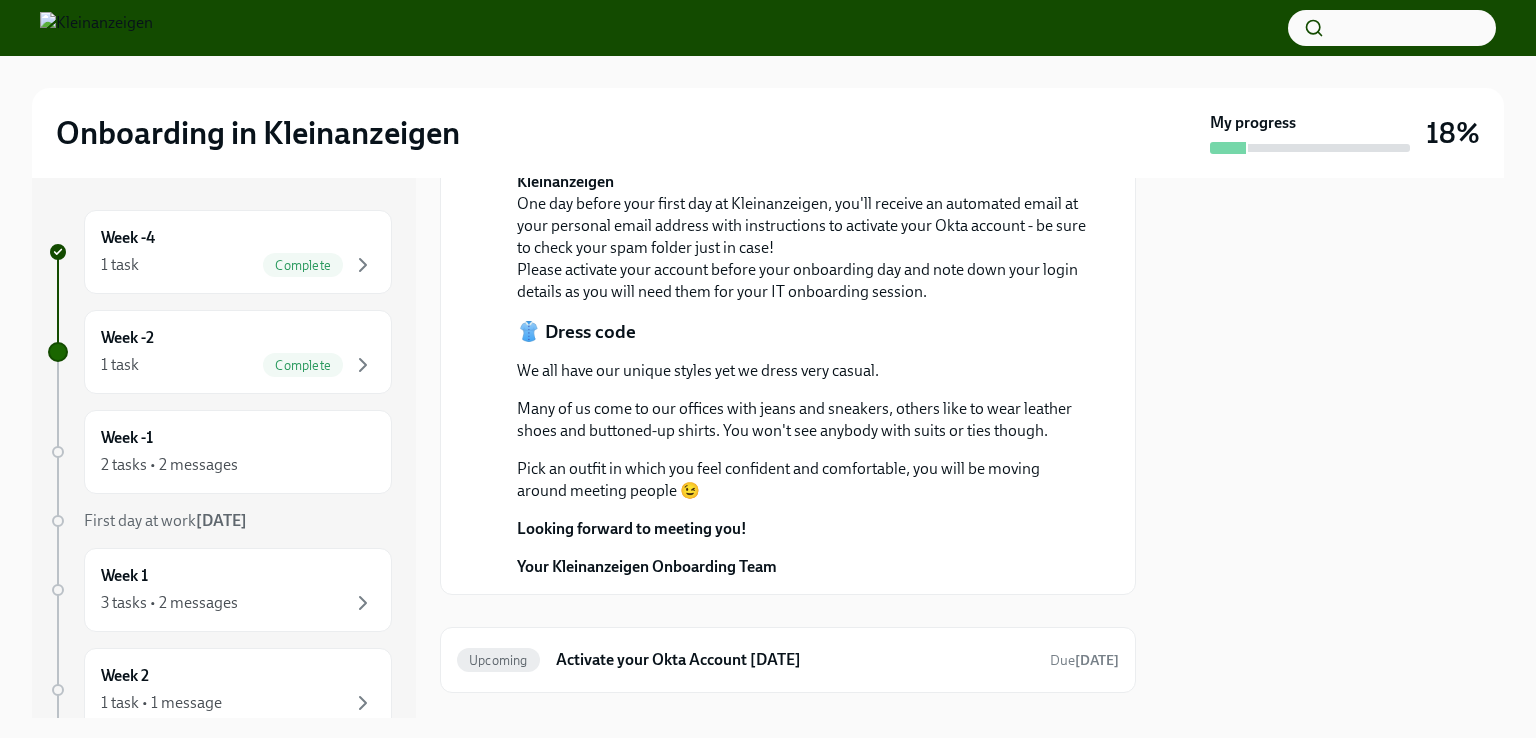 drag, startPoint x: 526, startPoint y: 187, endPoint x: 672, endPoint y: 189, distance: 146.0137 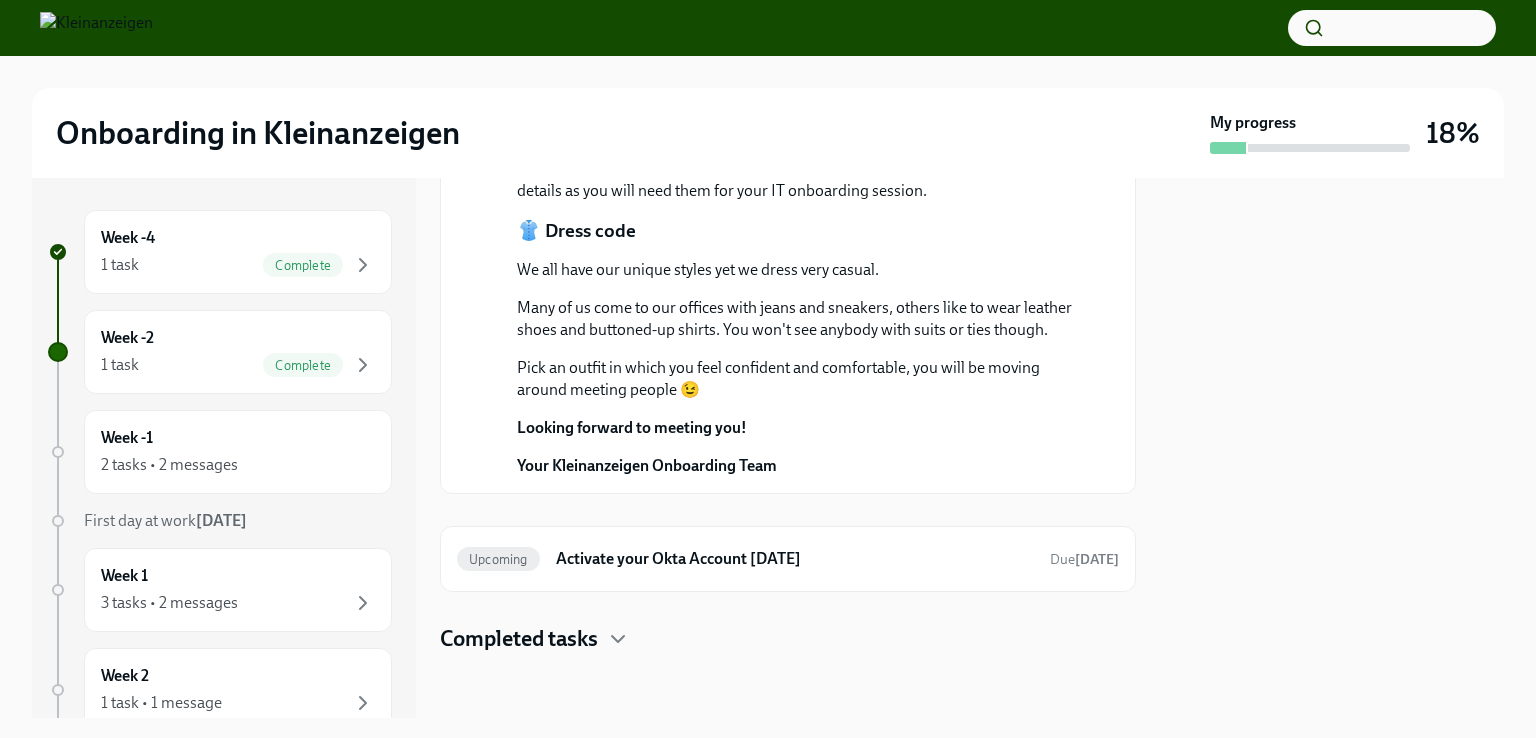 scroll, scrollTop: 1876, scrollLeft: 0, axis: vertical 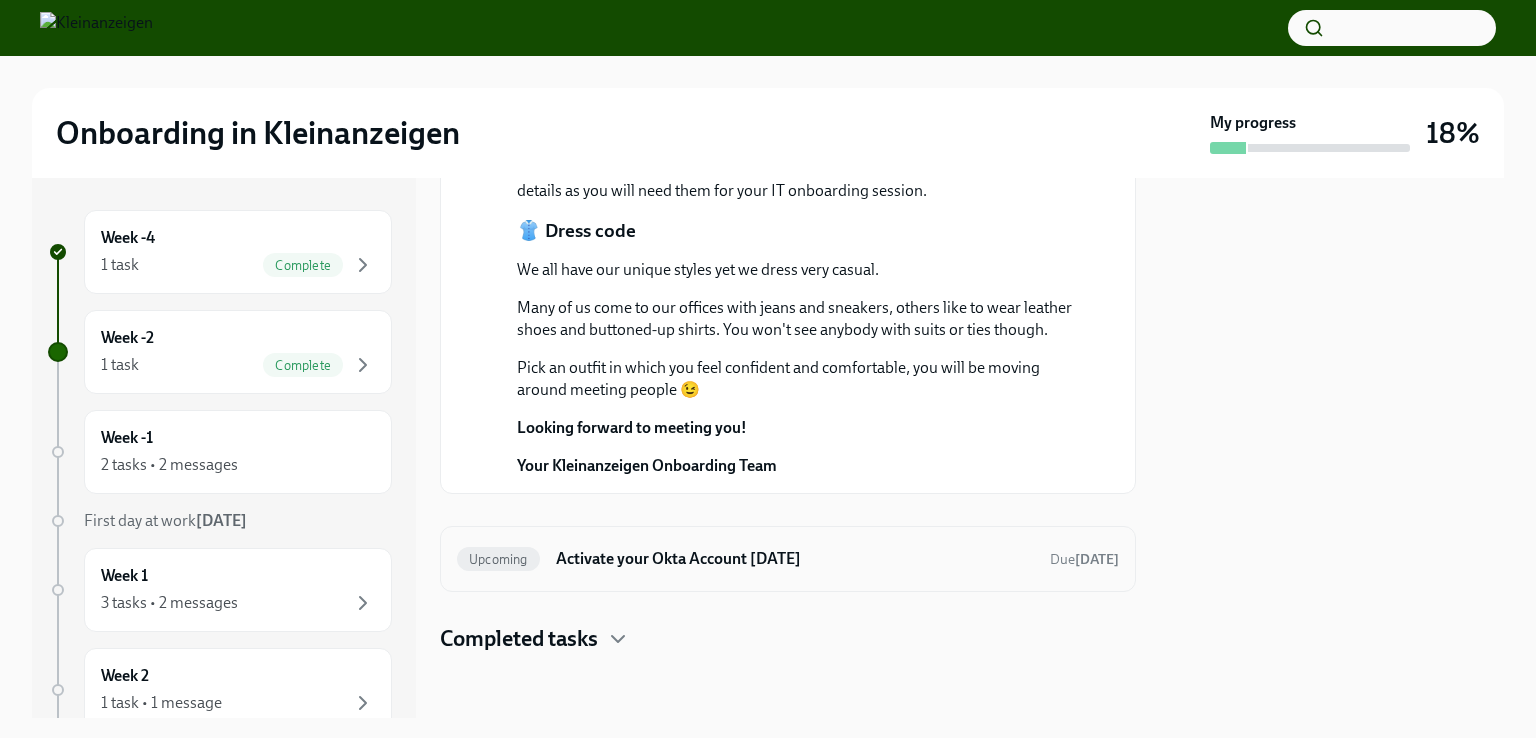 click on "Activate your Okta Account [DATE]" at bounding box center (795, 559) 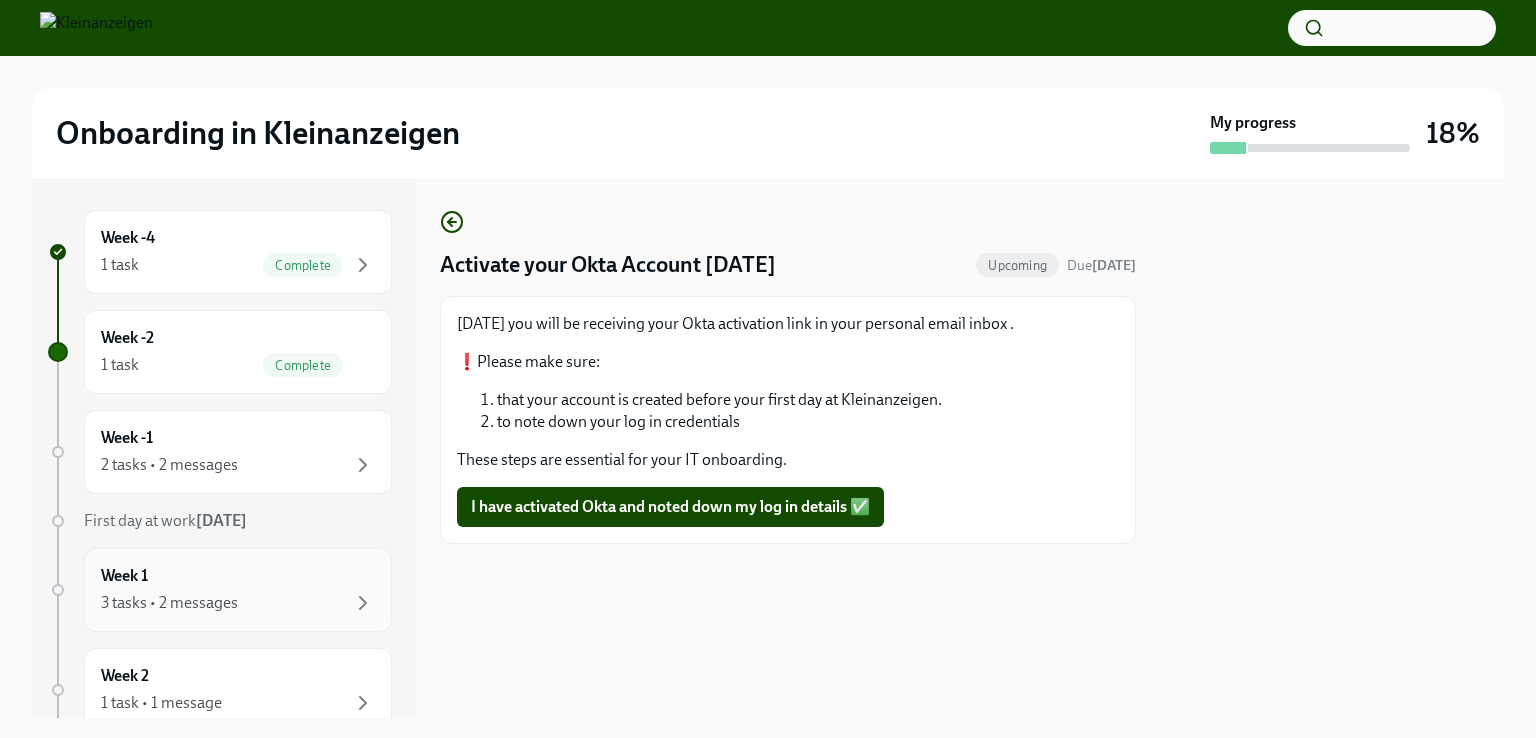 click on "3 tasks • 2 messages" at bounding box center [169, 603] 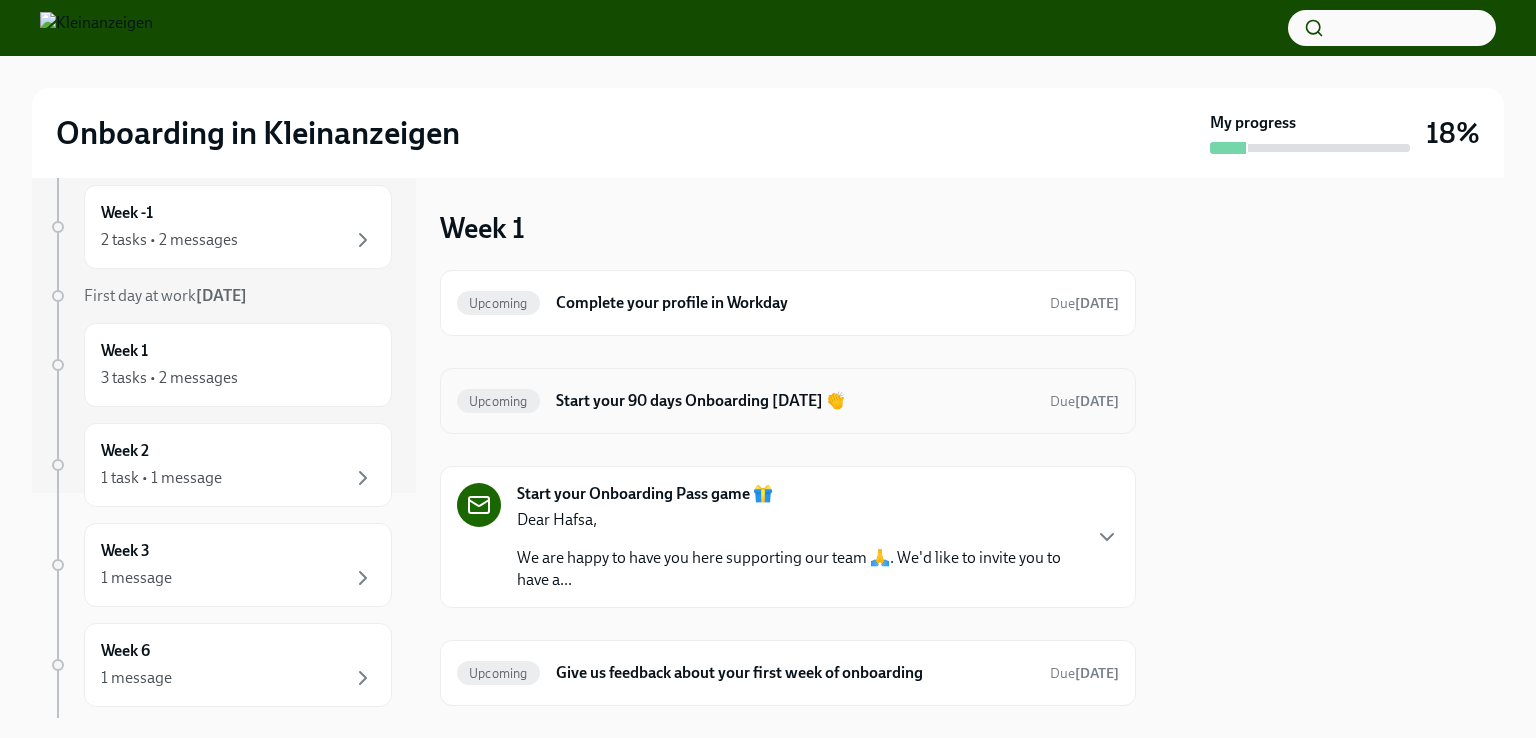 scroll, scrollTop: 300, scrollLeft: 0, axis: vertical 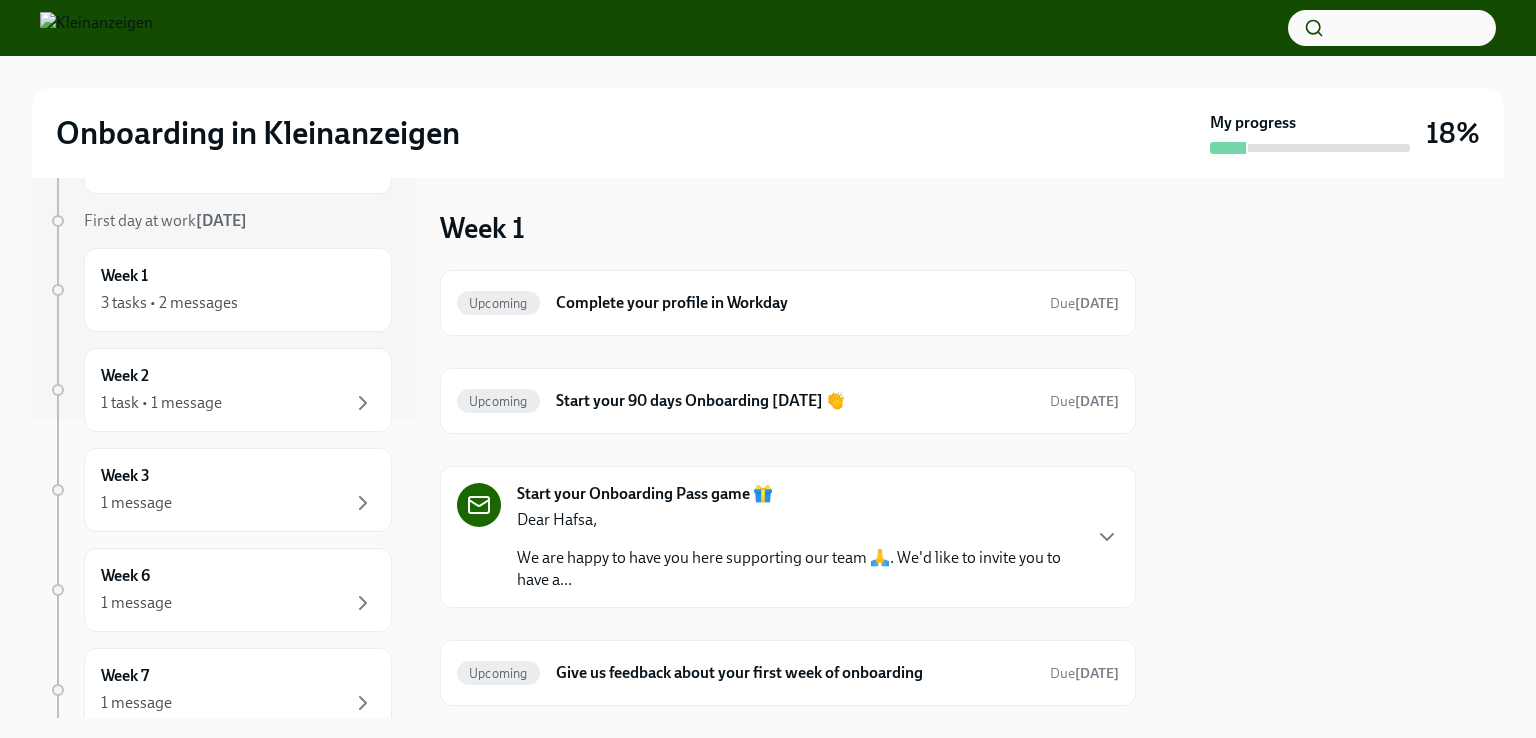 click on "We are happy to have you here supporting our team 🙏. We'd like to invite you to have a..." at bounding box center [798, 569] 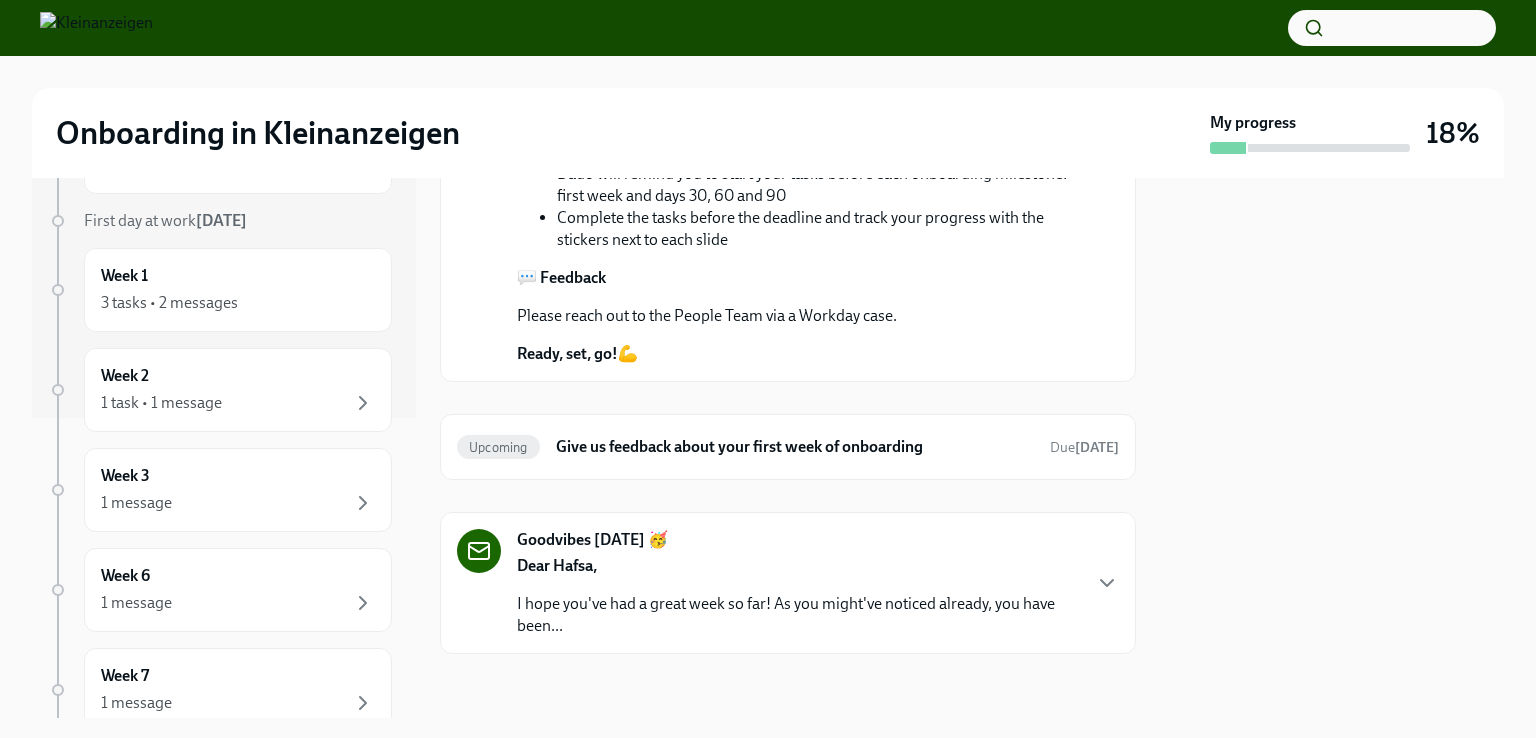 scroll, scrollTop: 1232, scrollLeft: 0, axis: vertical 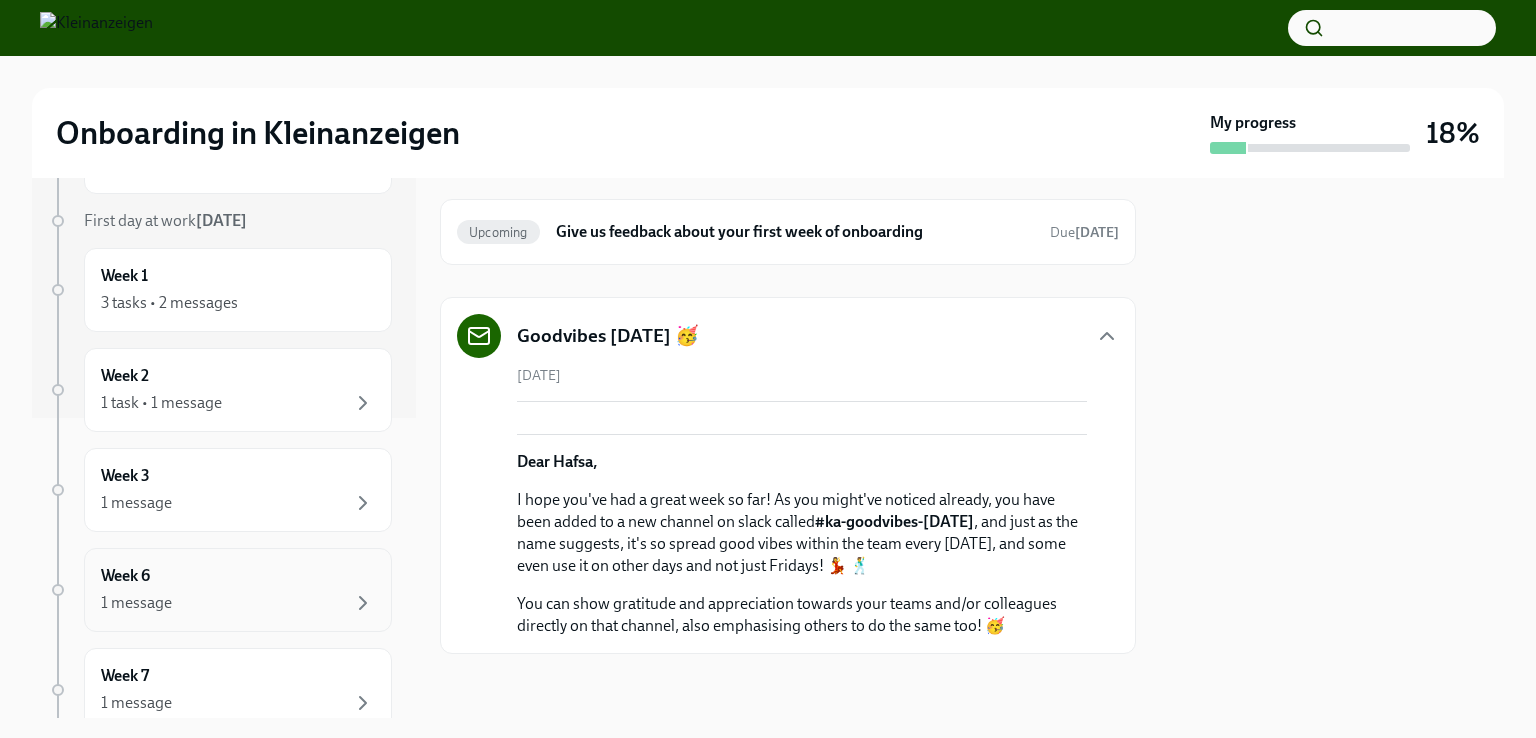 click on "Week 6 1 message" at bounding box center (238, 590) 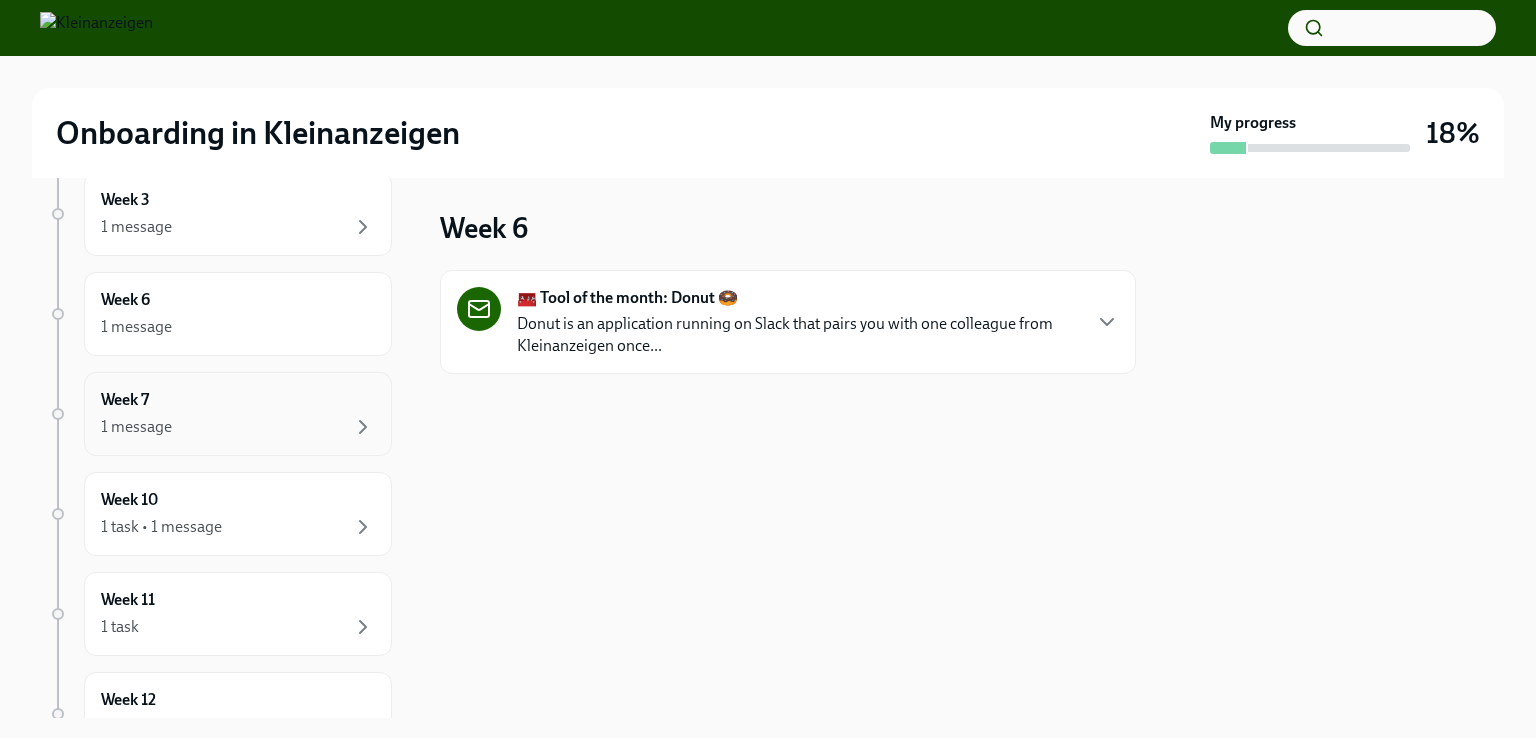 scroll, scrollTop: 600, scrollLeft: 0, axis: vertical 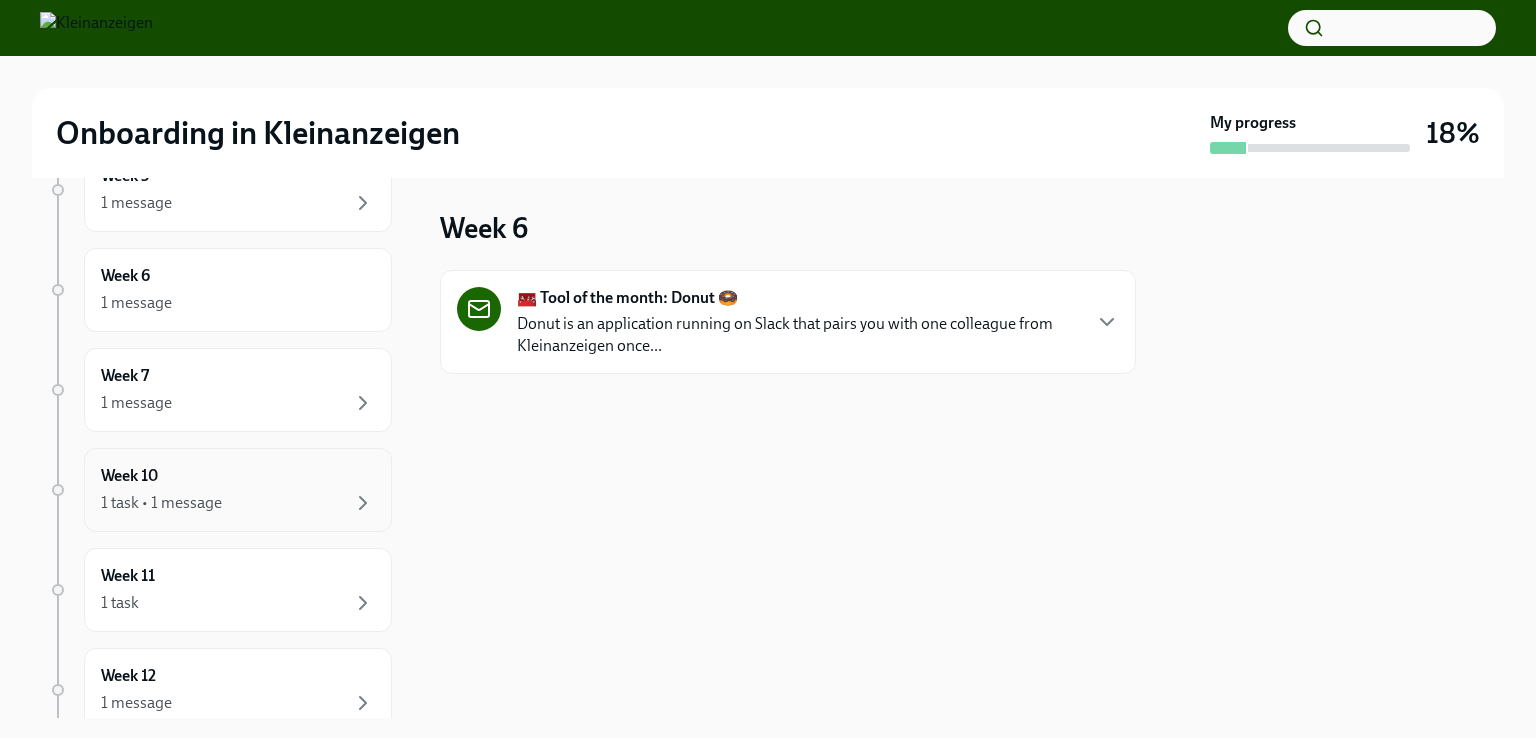 click on "Week 10 1 task • 1 message" at bounding box center [238, 490] 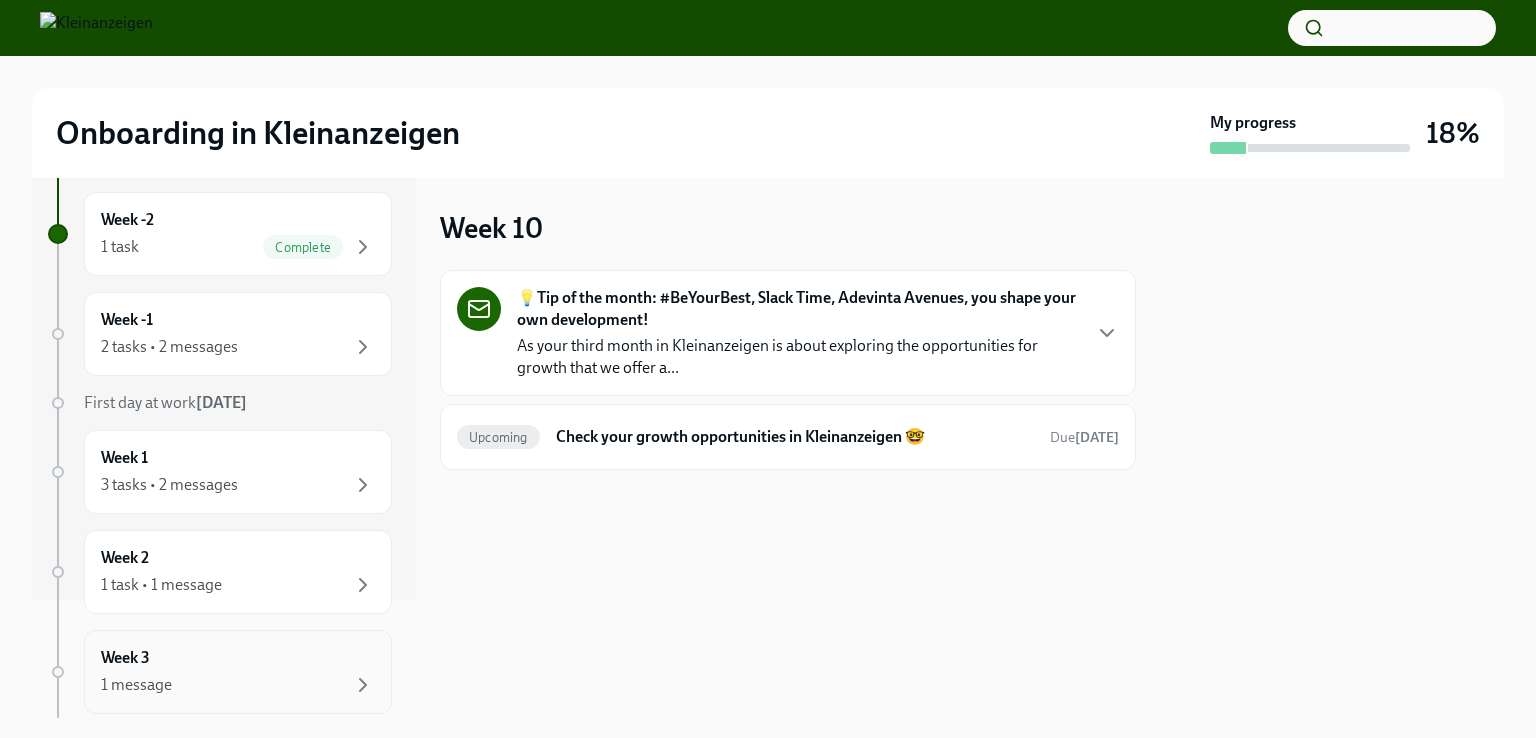 scroll, scrollTop: 0, scrollLeft: 0, axis: both 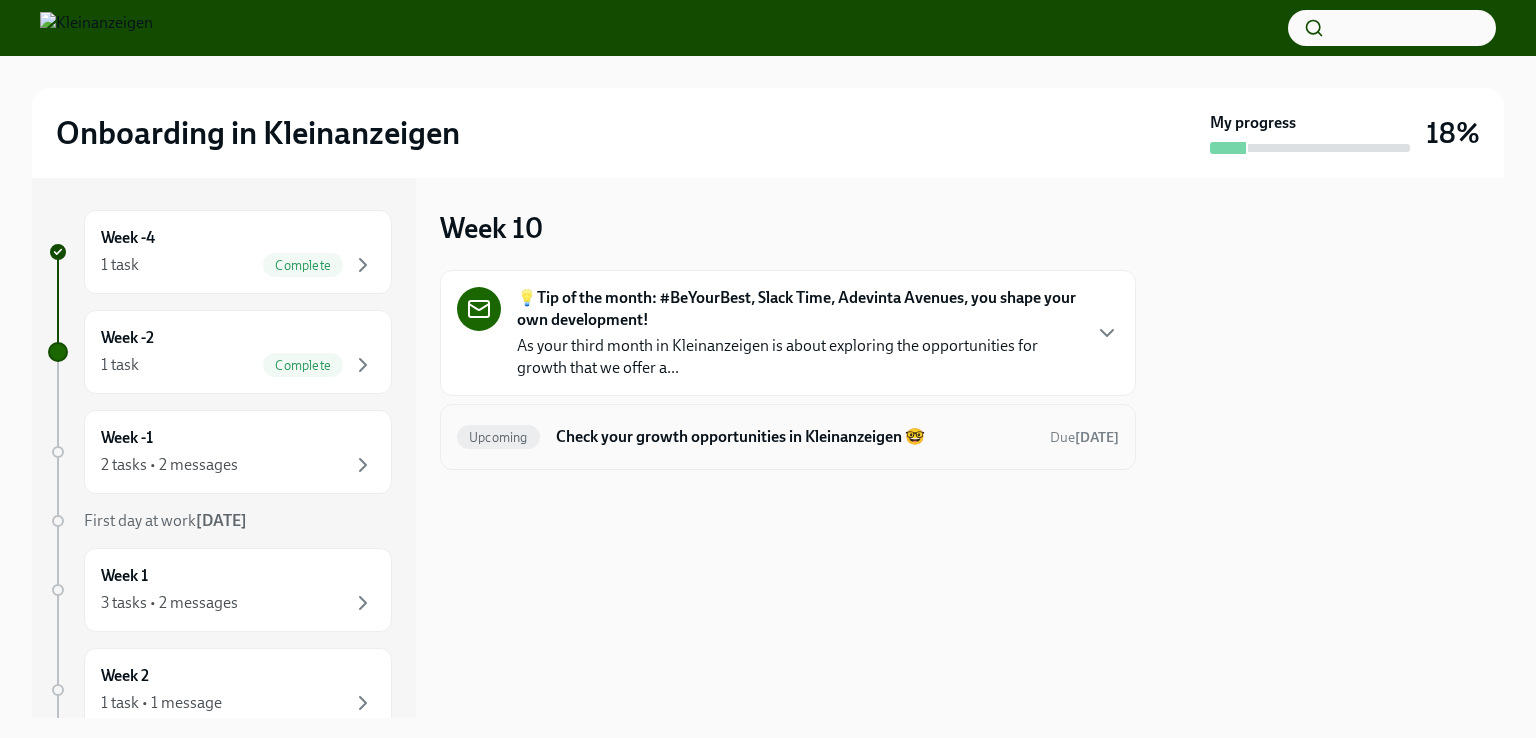 click on "Check your growth opportunities in Kleinanzeigen 🤓" at bounding box center (795, 437) 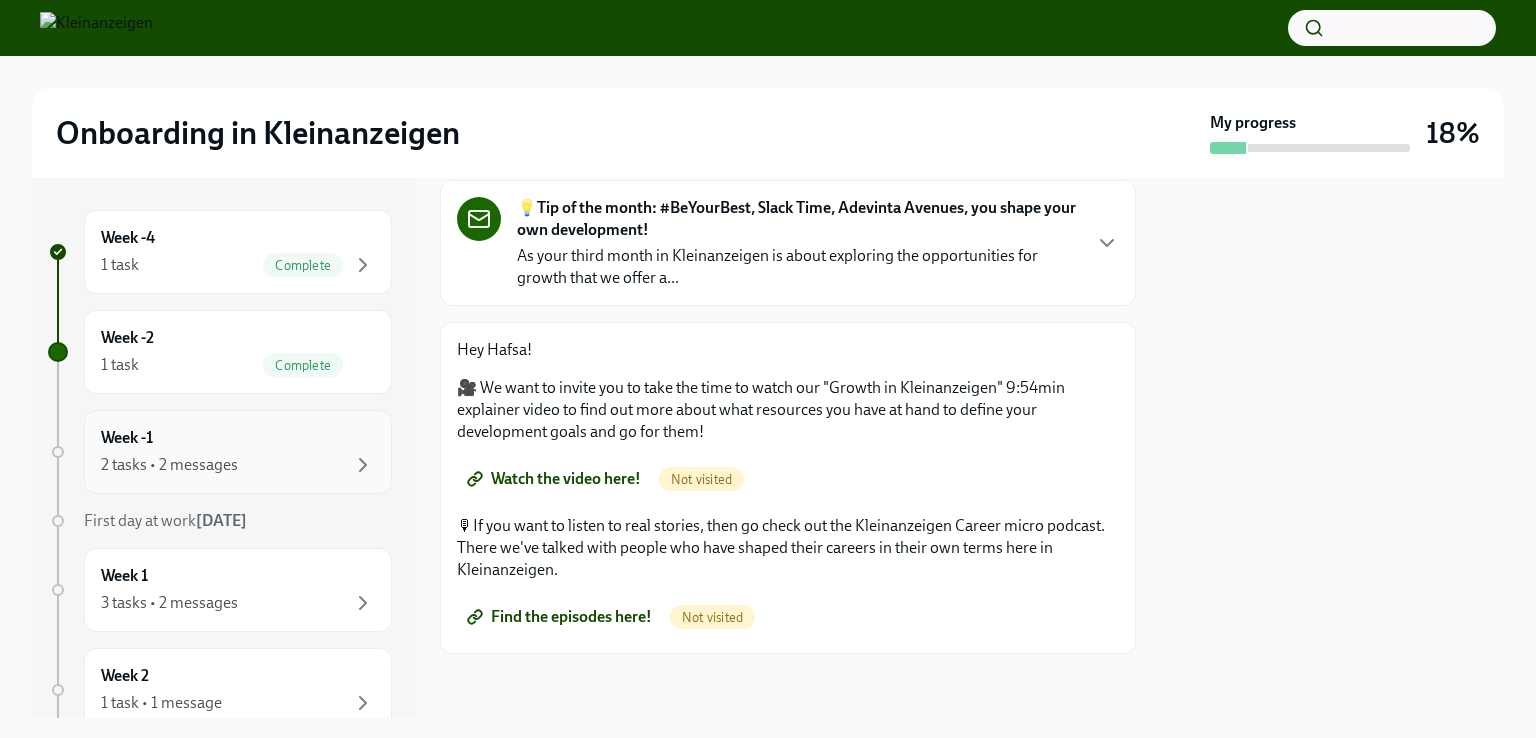 scroll, scrollTop: 145, scrollLeft: 0, axis: vertical 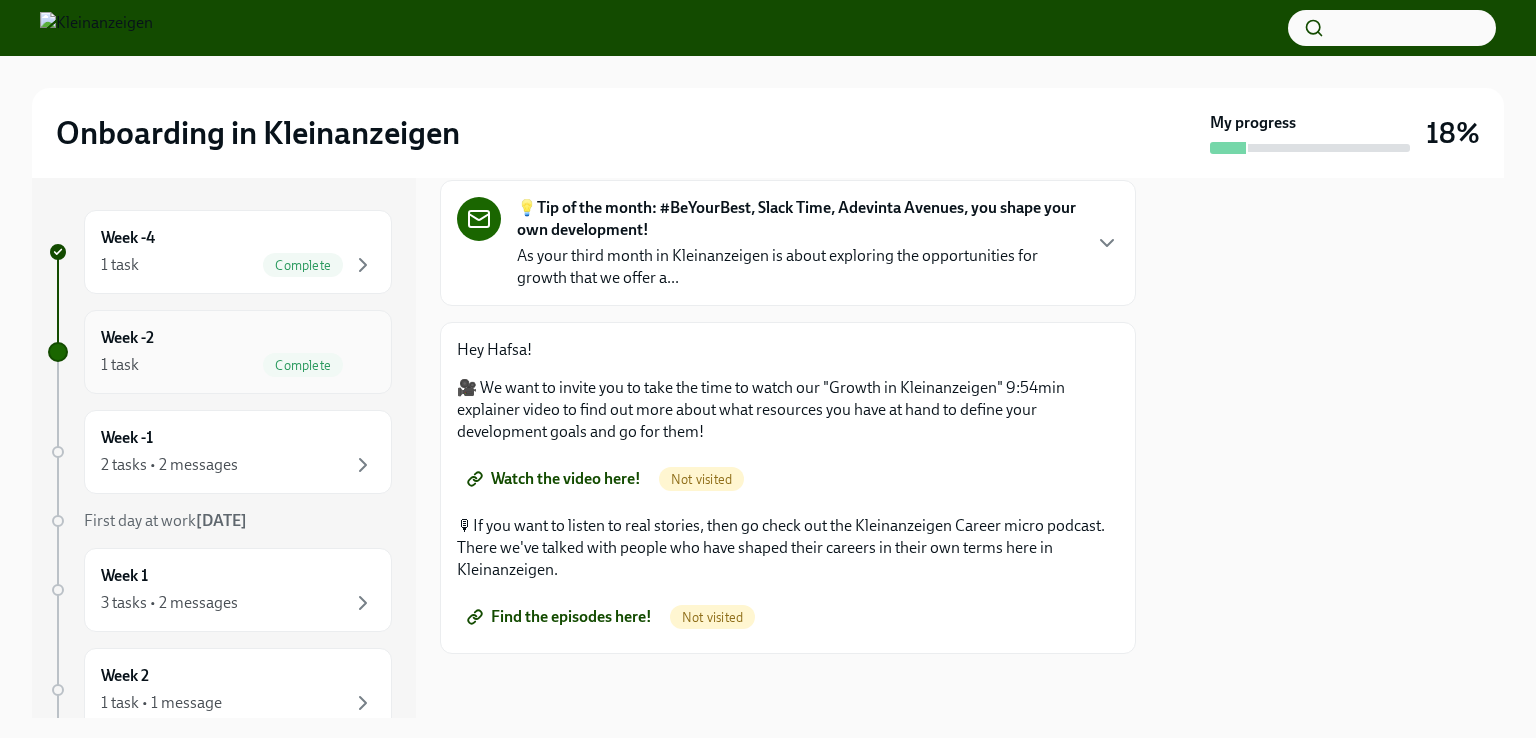 click on "1 task Complete" at bounding box center [238, 365] 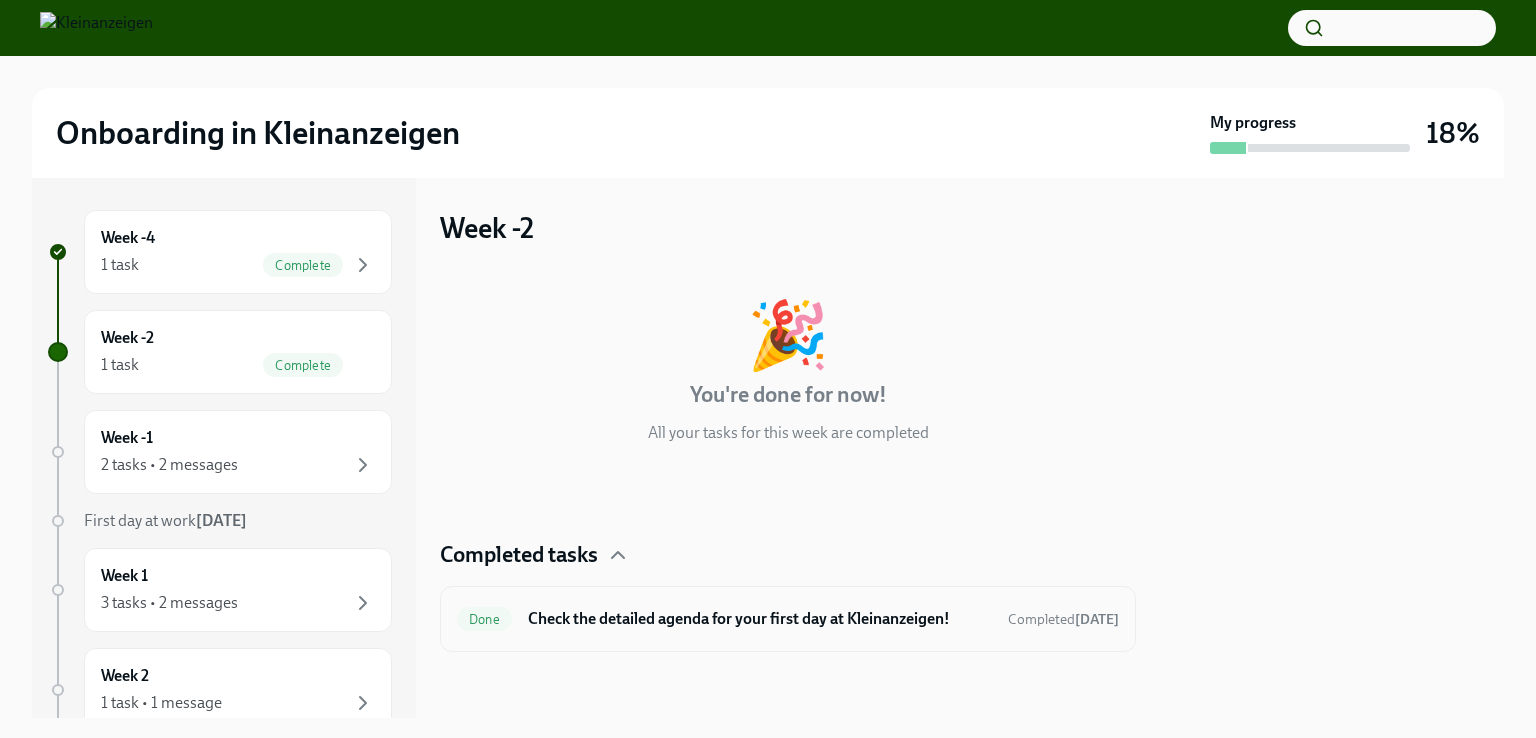 click on "Done Check the detailed agenda for your first day at Kleinanzeigen!  Completed  today" at bounding box center [788, 619] 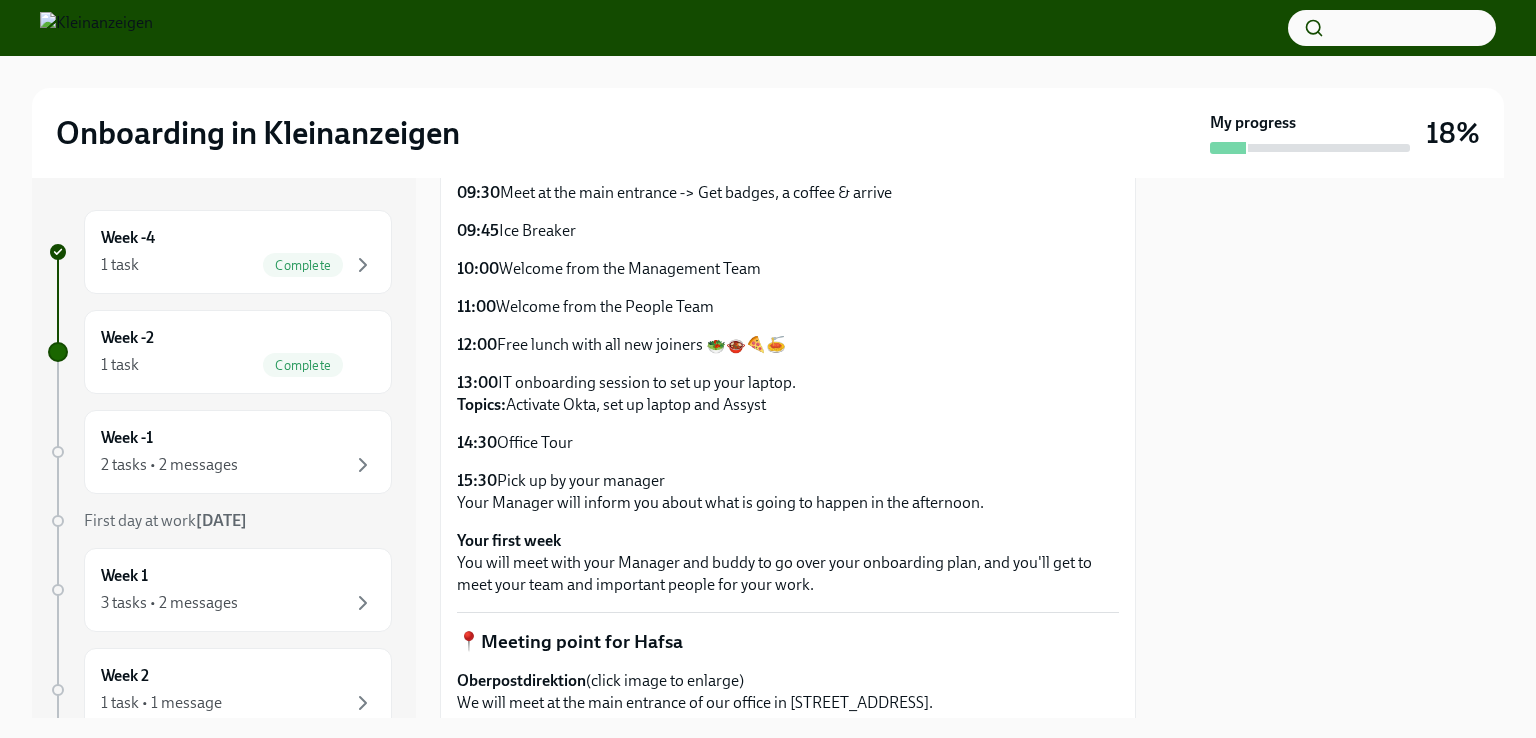 scroll, scrollTop: 500, scrollLeft: 0, axis: vertical 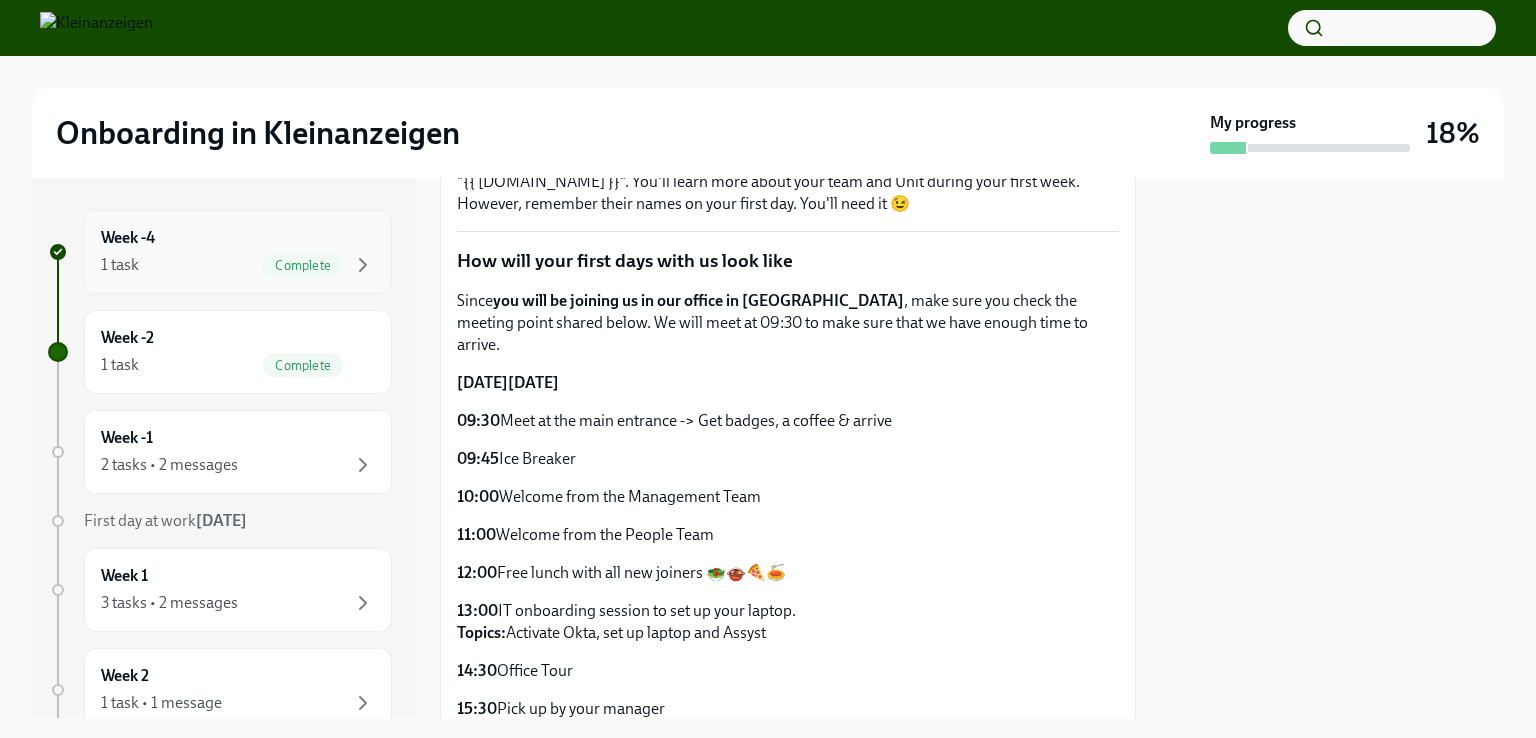 click on "Week -4 1 task Complete" at bounding box center (238, 252) 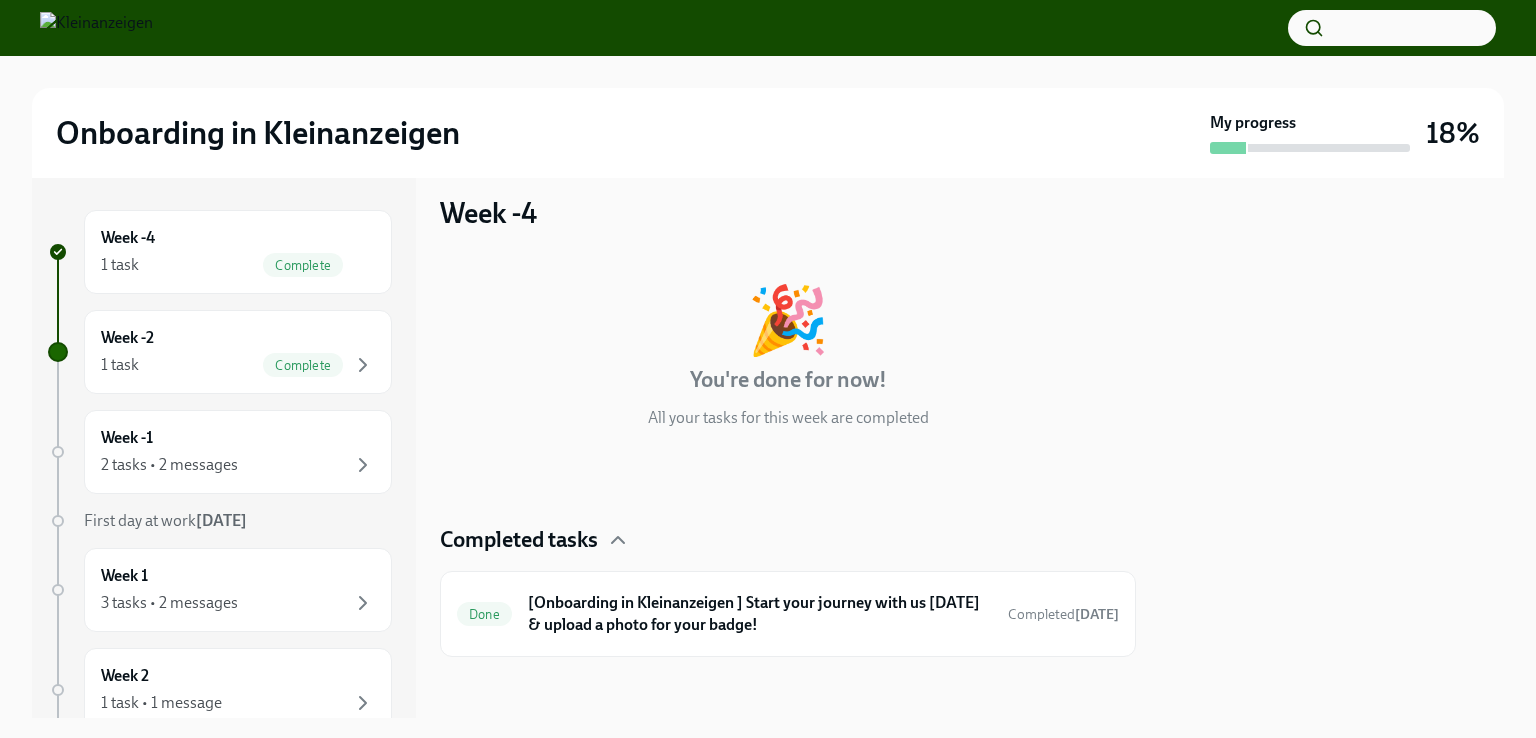 scroll, scrollTop: 17, scrollLeft: 0, axis: vertical 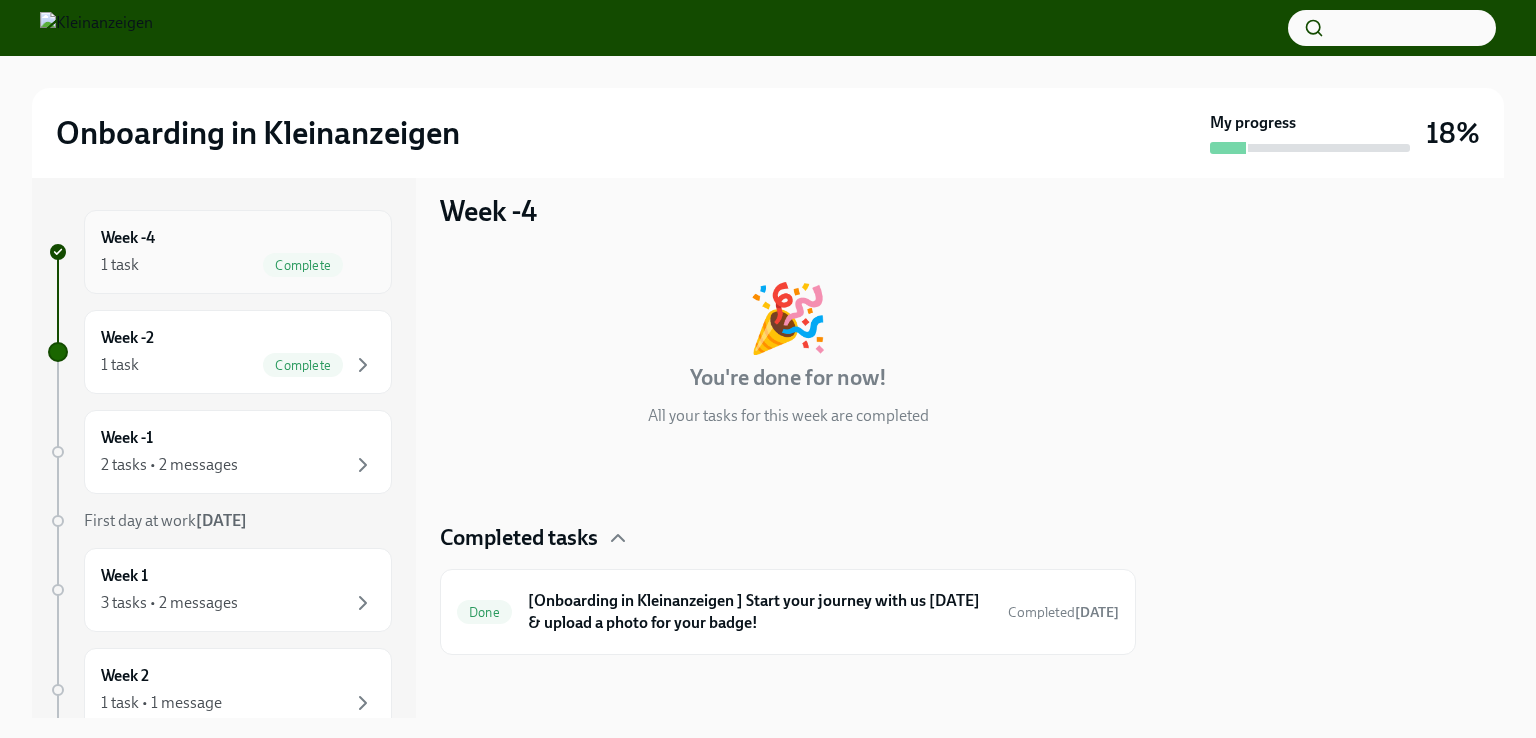 click on "Week -4 1 task Complete" at bounding box center (238, 252) 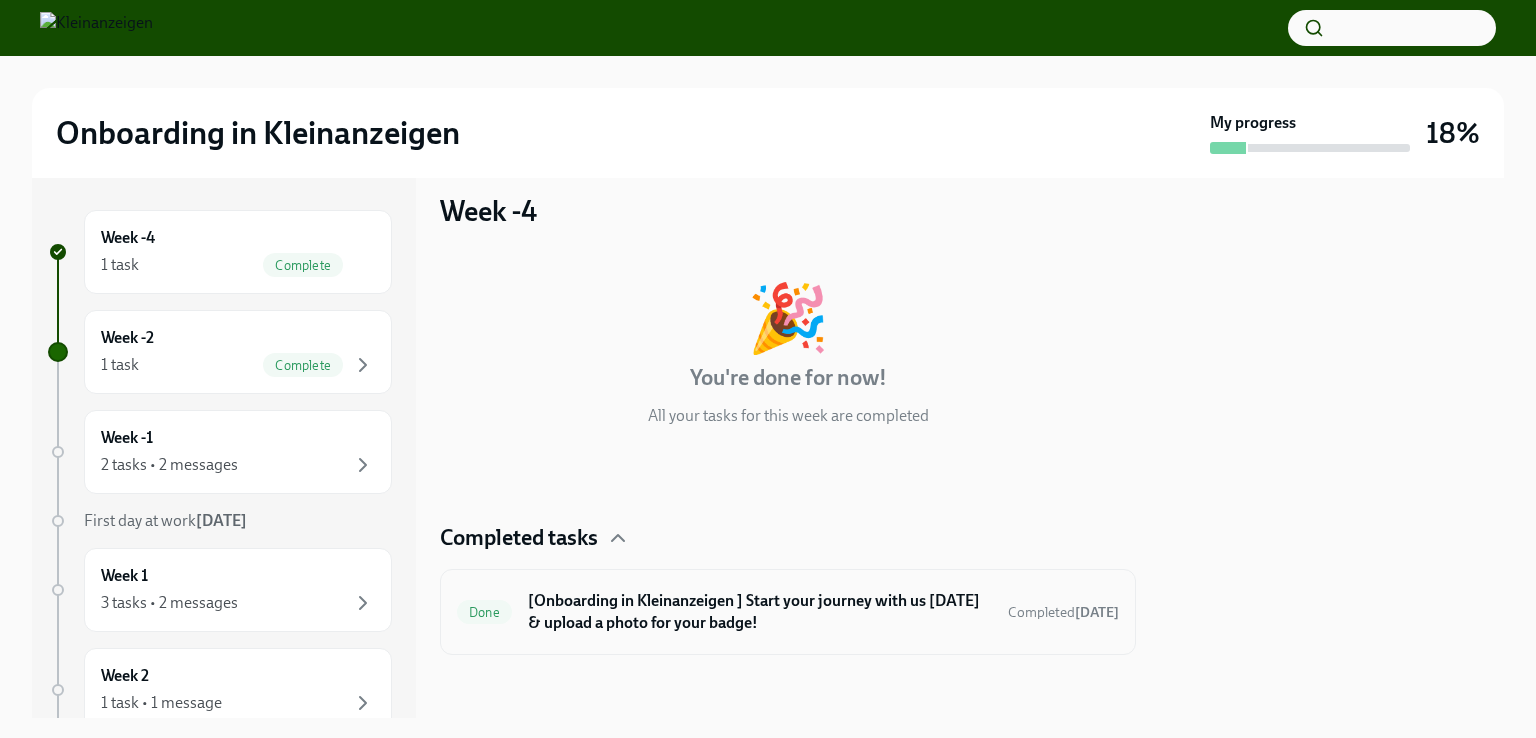 click on "[Onboarding in Kleinanzeigen ] Start your journey with us [DATE] & upload a photo for your badge!" at bounding box center (760, 612) 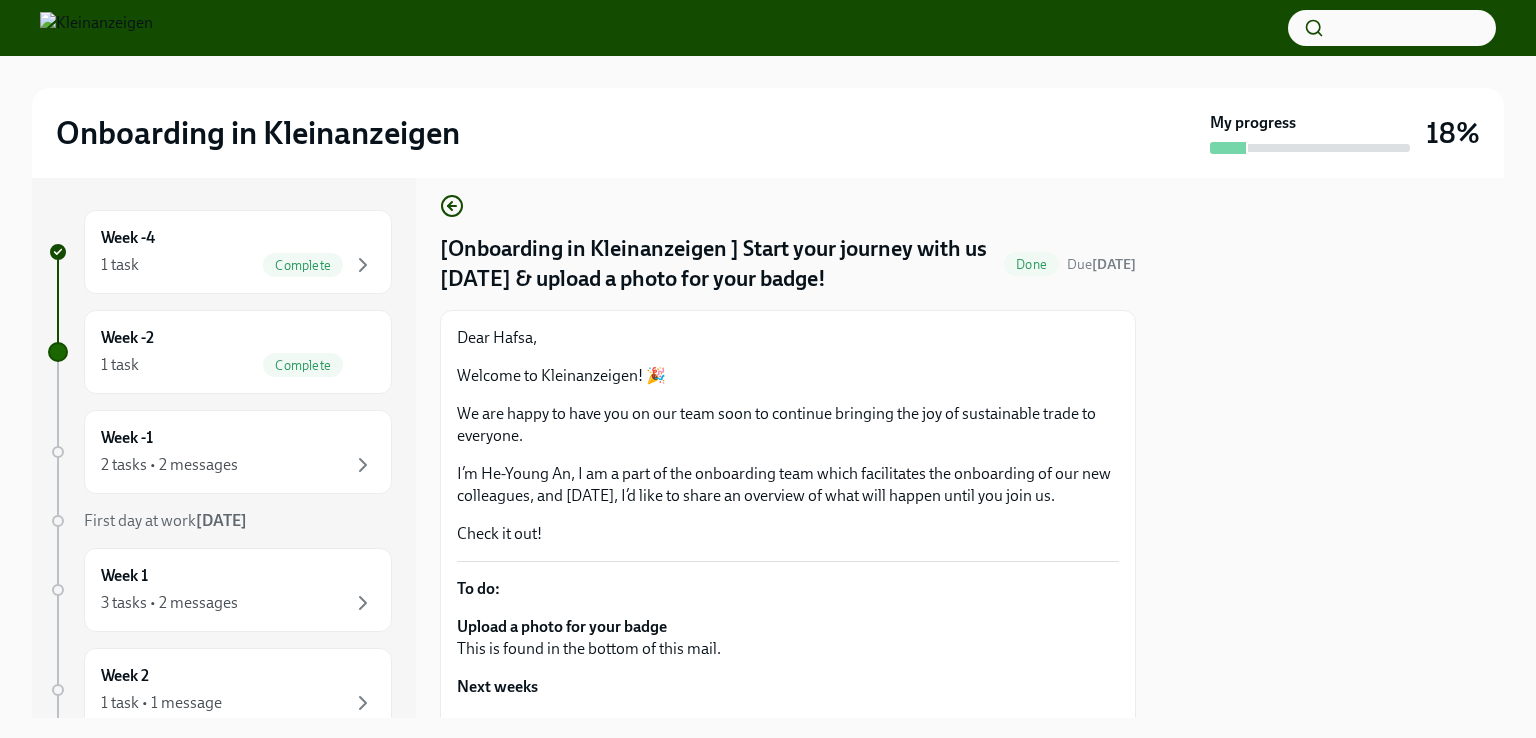 scroll, scrollTop: 0, scrollLeft: 0, axis: both 